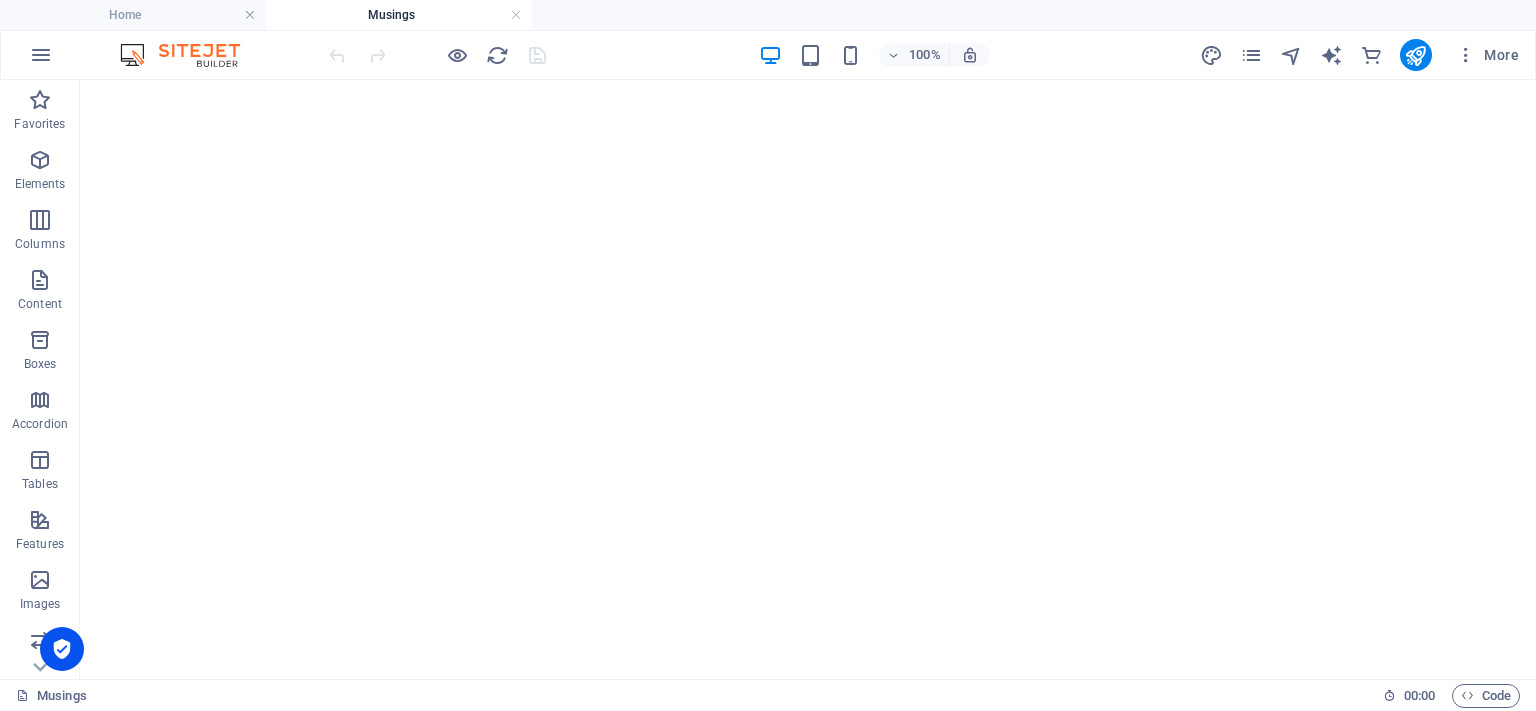 scroll, scrollTop: 0, scrollLeft: 0, axis: both 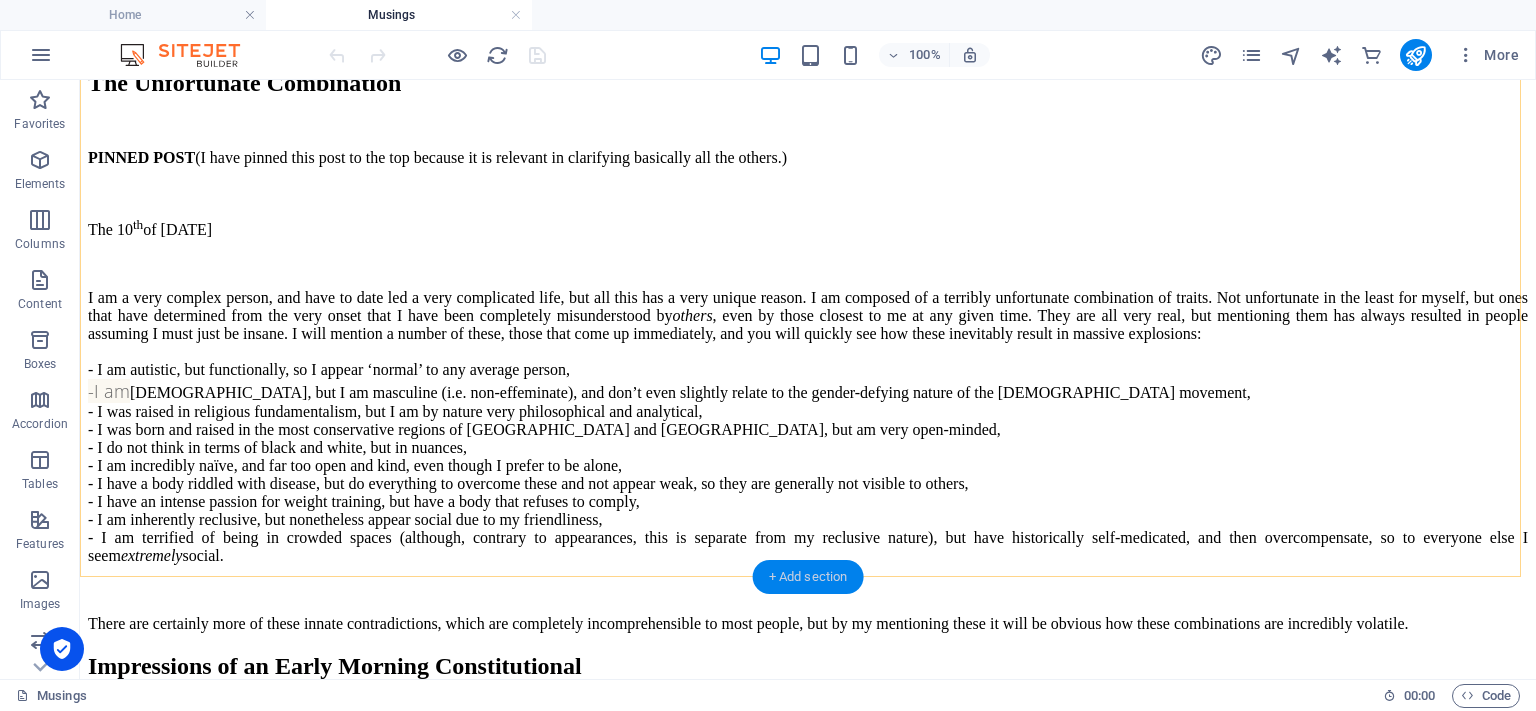 click on "+ Add section" at bounding box center [808, 577] 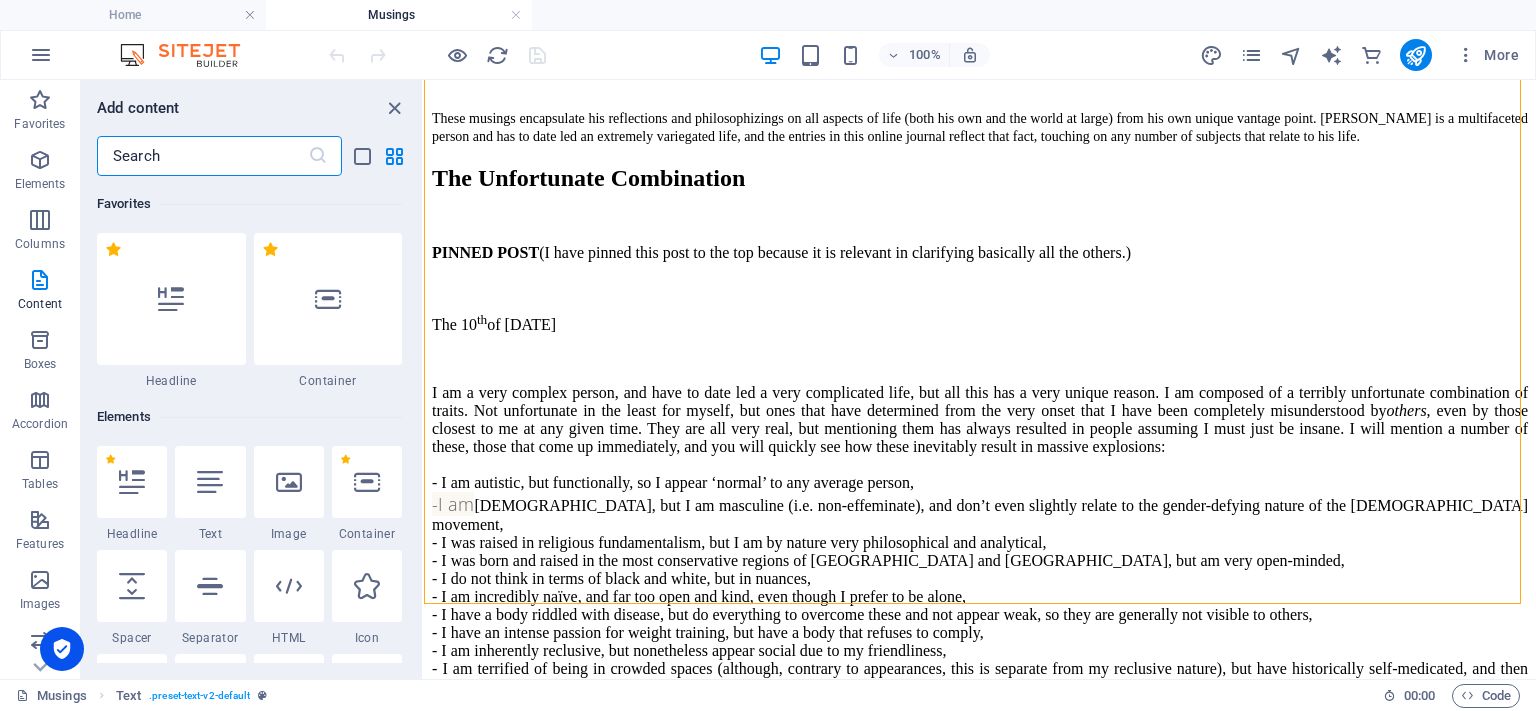 scroll, scrollTop: 1388, scrollLeft: 0, axis: vertical 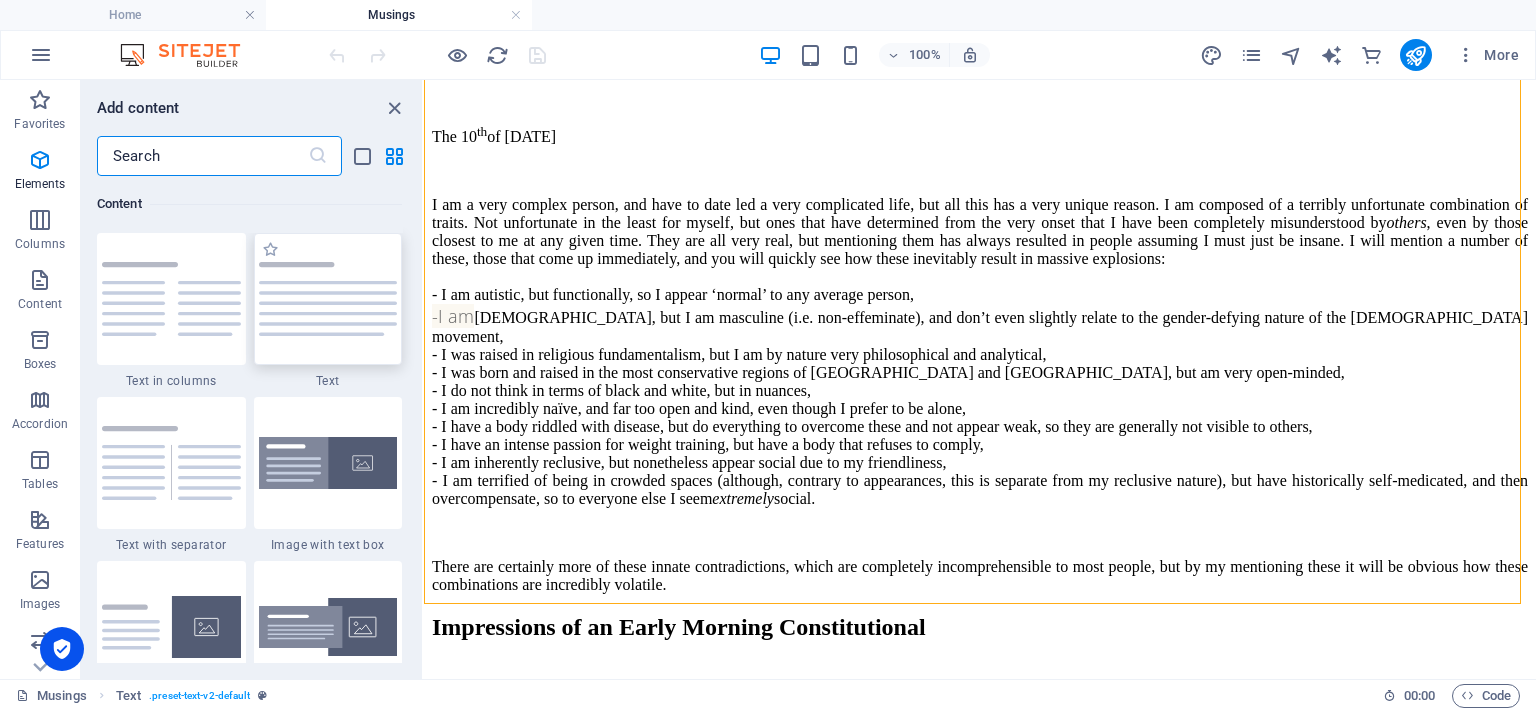 click at bounding box center [328, 299] 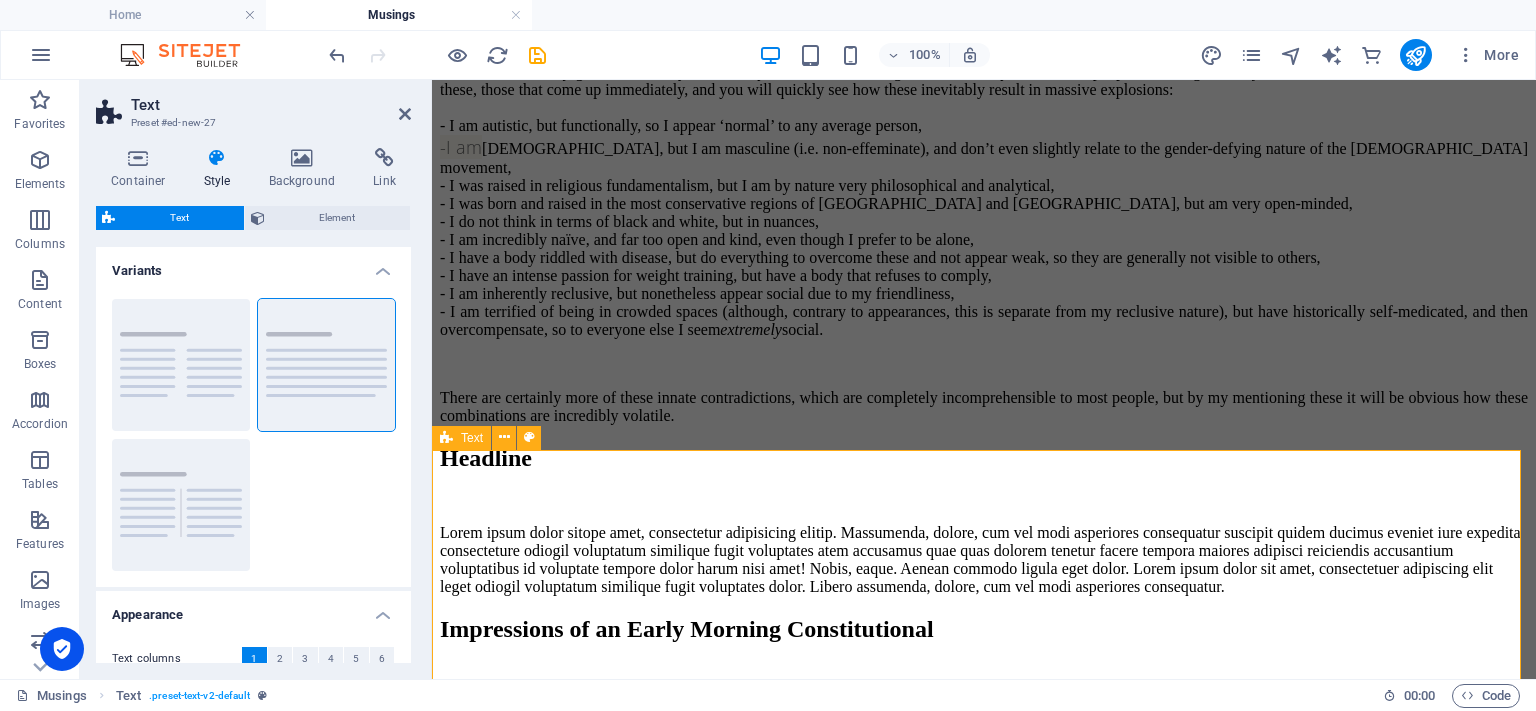 scroll, scrollTop: 1616, scrollLeft: 0, axis: vertical 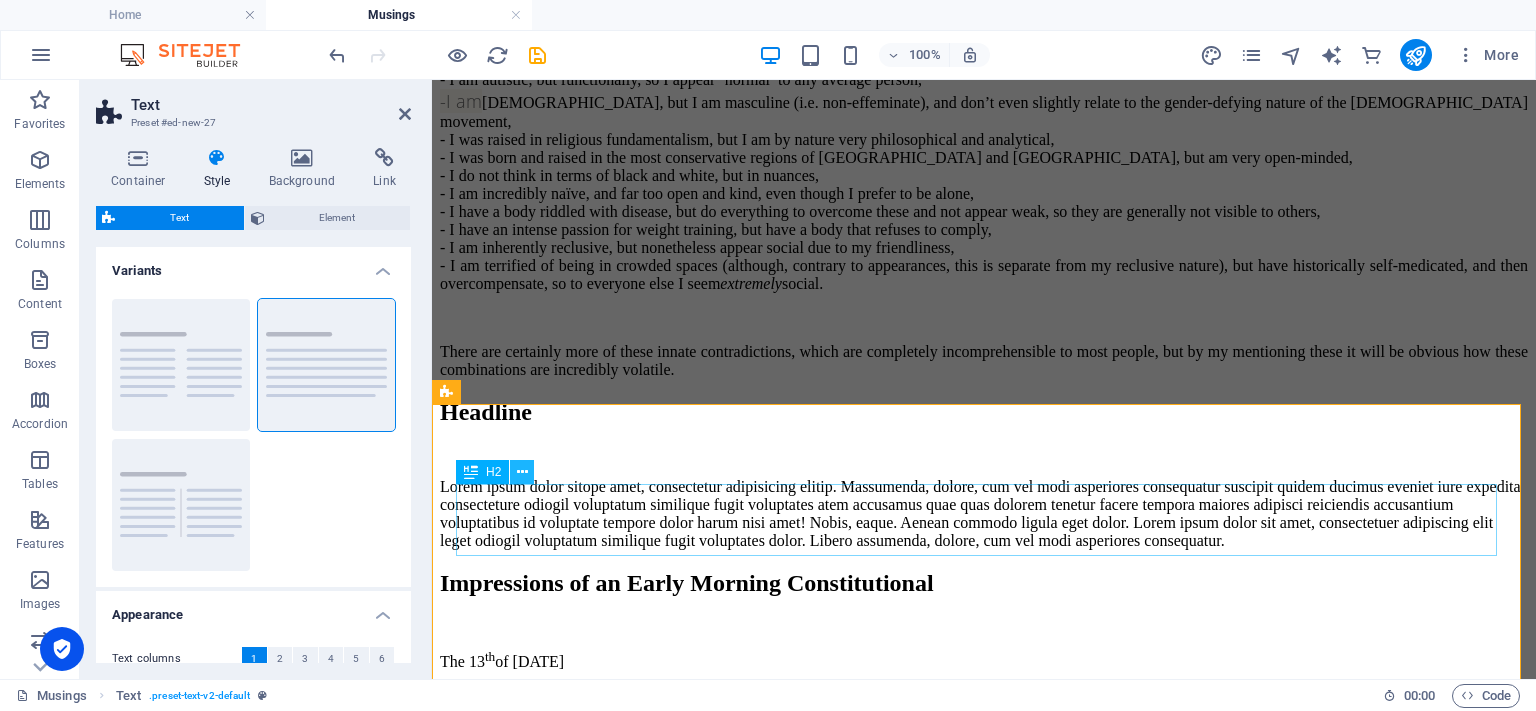 click at bounding box center [522, 472] 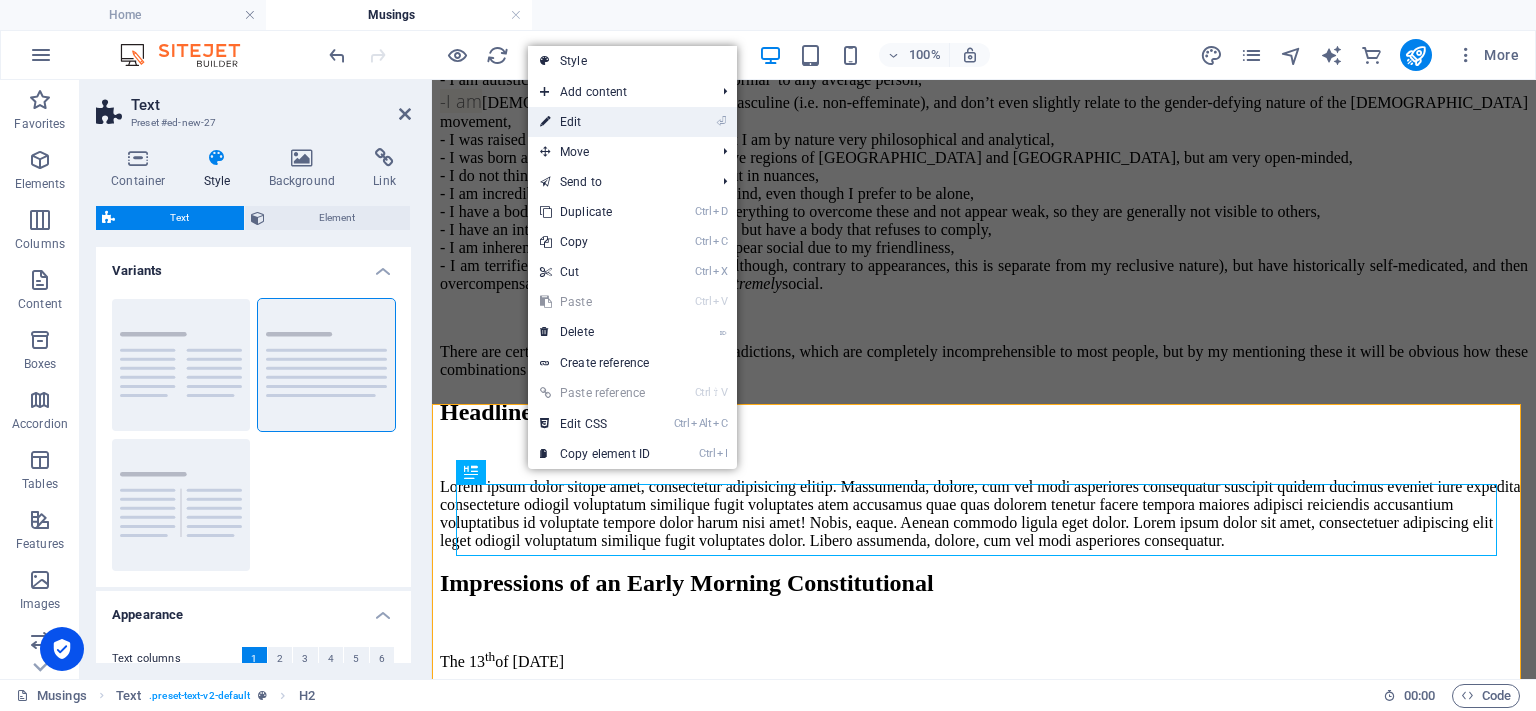click on "⏎  Edit" at bounding box center [595, 122] 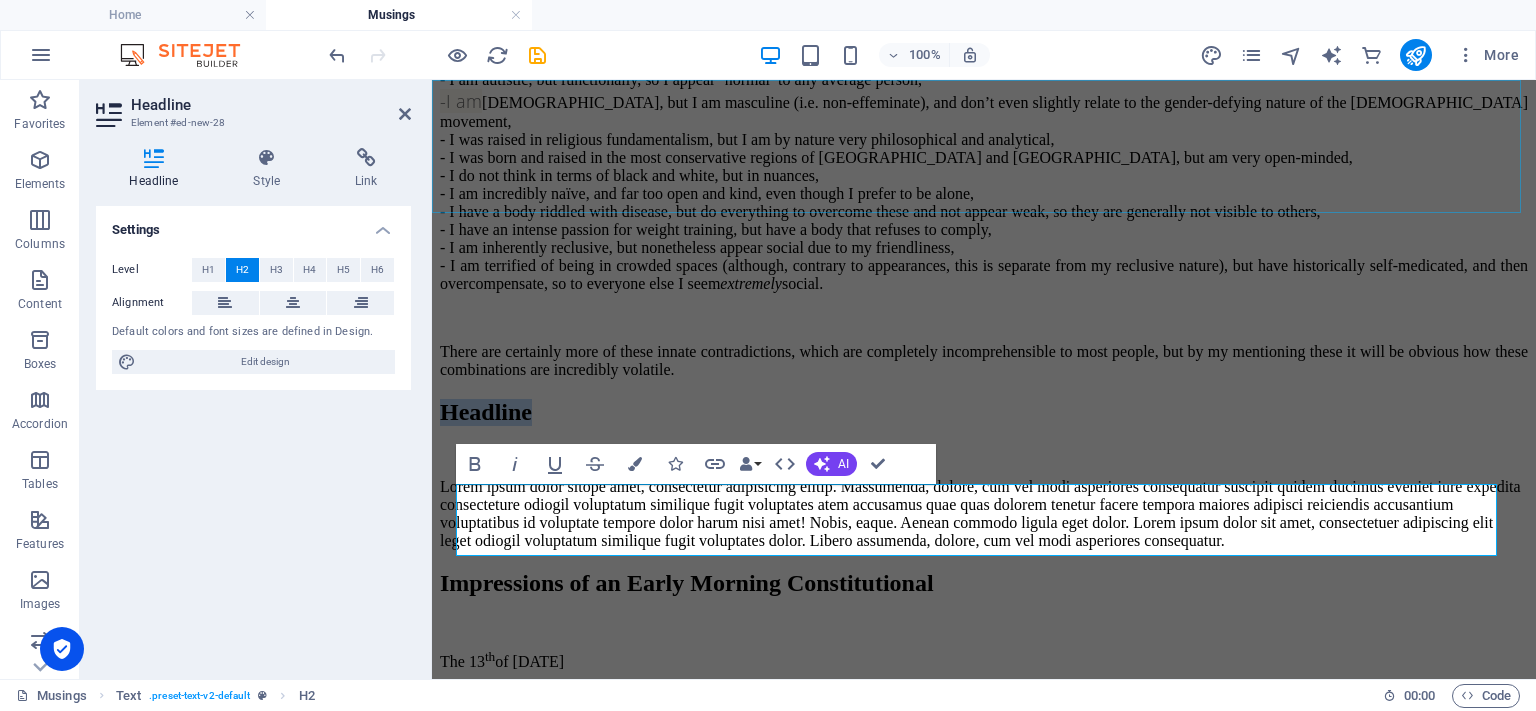 type 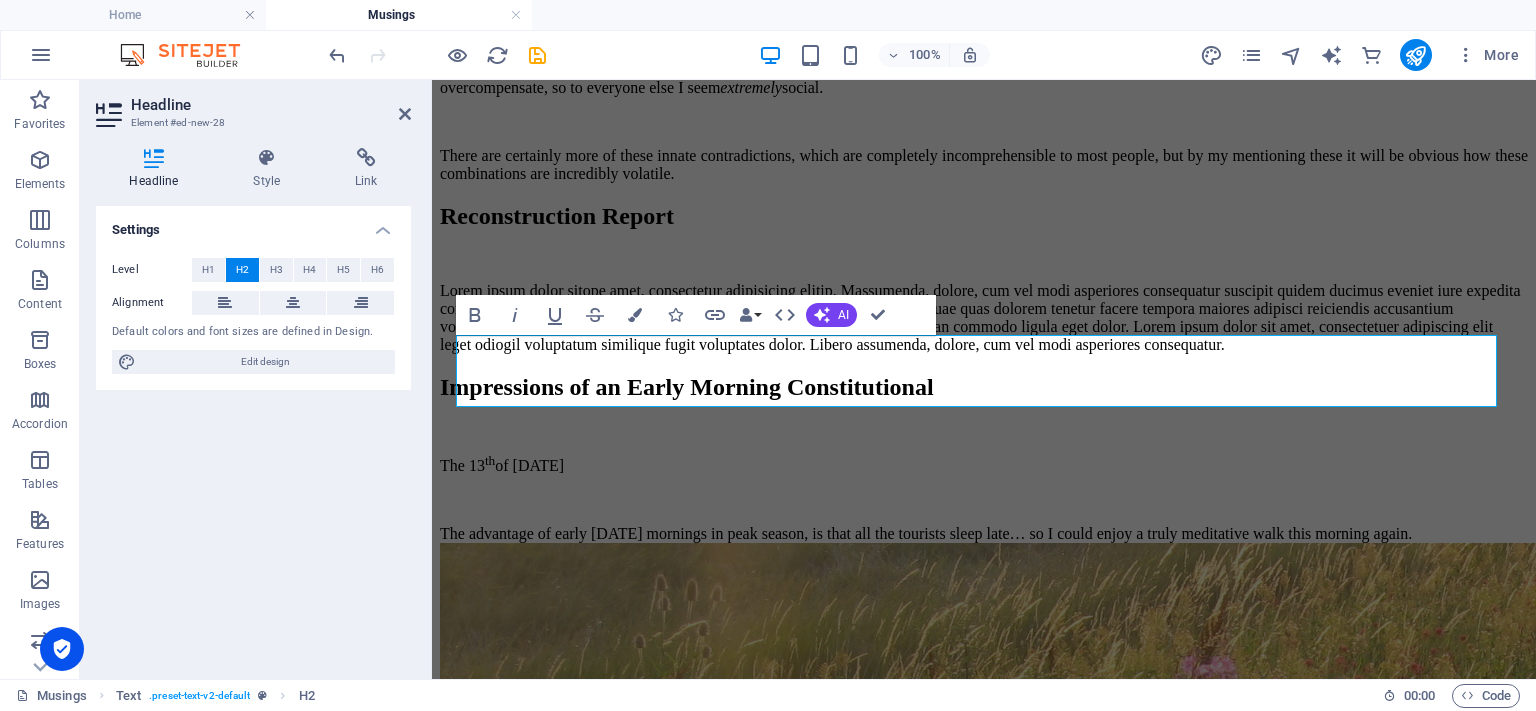 scroll, scrollTop: 1816, scrollLeft: 0, axis: vertical 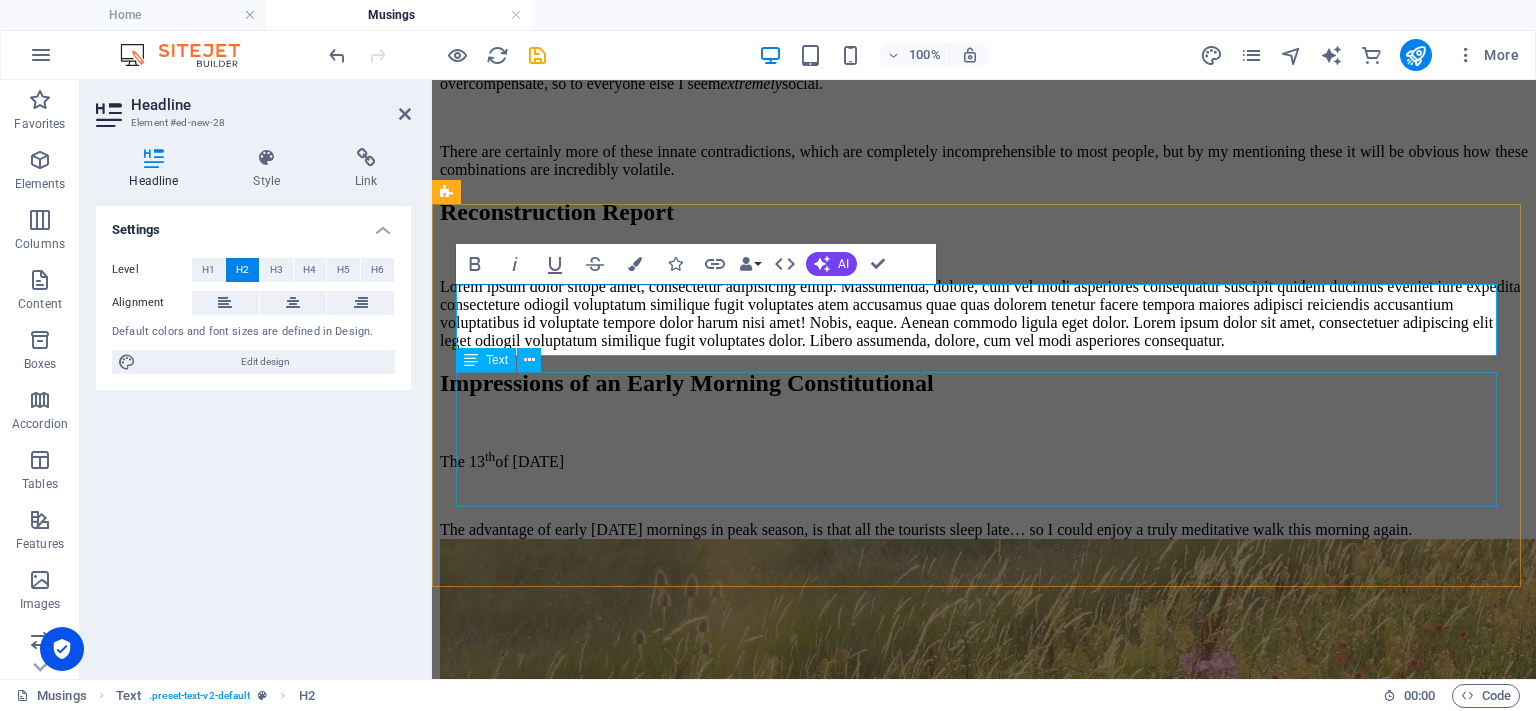 click on "Lorem ipsum dolor sitope amet, consectetur adipisicing elitip. Massumenda, dolore, cum vel modi asperiores consequatur suscipit quidem ducimus eveniet iure expedita consecteture odiogil voluptatum similique fugit voluptates atem accusamus quae quas dolorem tenetur facere tempora maiores adipisci reiciendis accusantium voluptatibus id voluptate tempore dolor harum nisi amet! Nobis, eaque. Aenean commodo ligula eget dolor. Lorem ipsum dolor sit amet, consectetuer adipiscing elit leget odiogil voluptatum similique fugit voluptates dolor. Libero assumenda, dolore, cum vel modi asperiores consequatur." at bounding box center (984, 314) 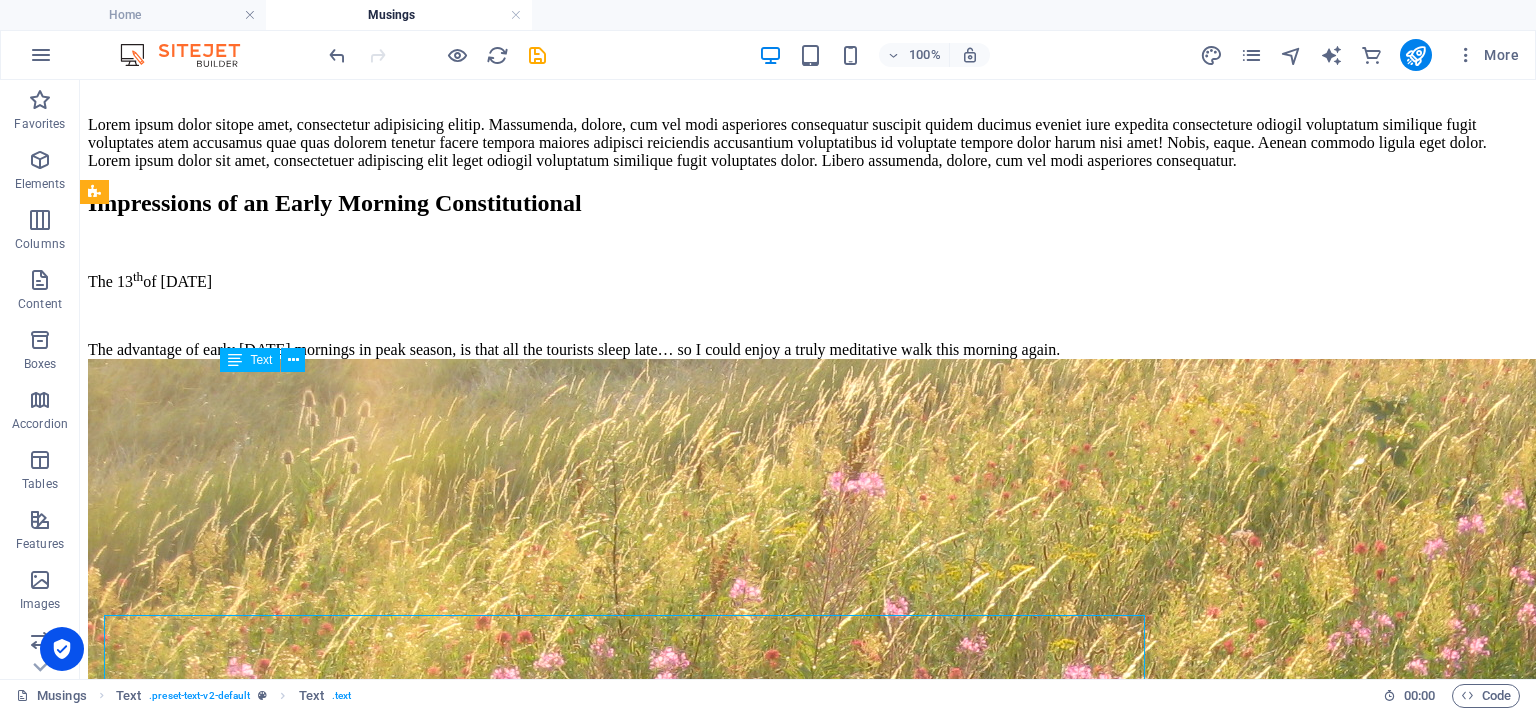 scroll, scrollTop: 1572, scrollLeft: 0, axis: vertical 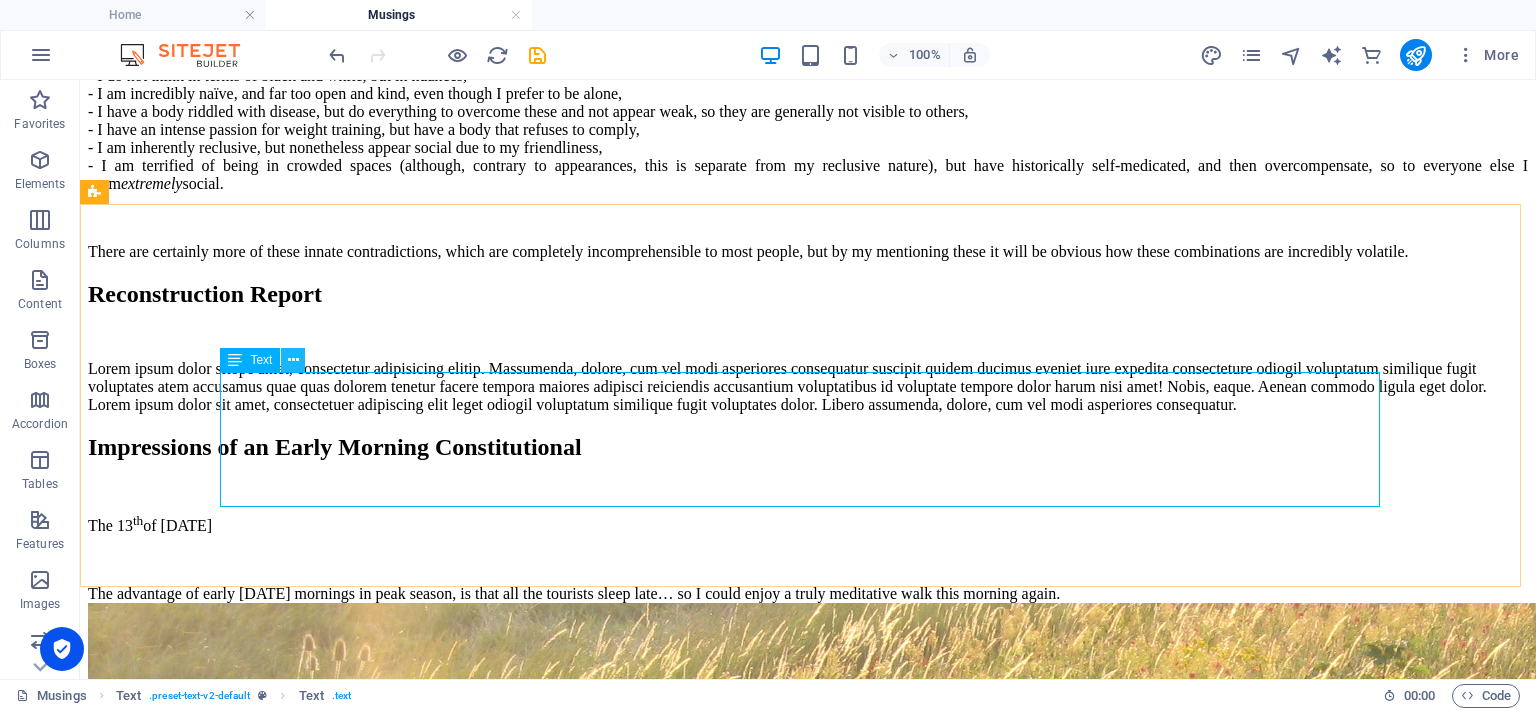 click at bounding box center [293, 360] 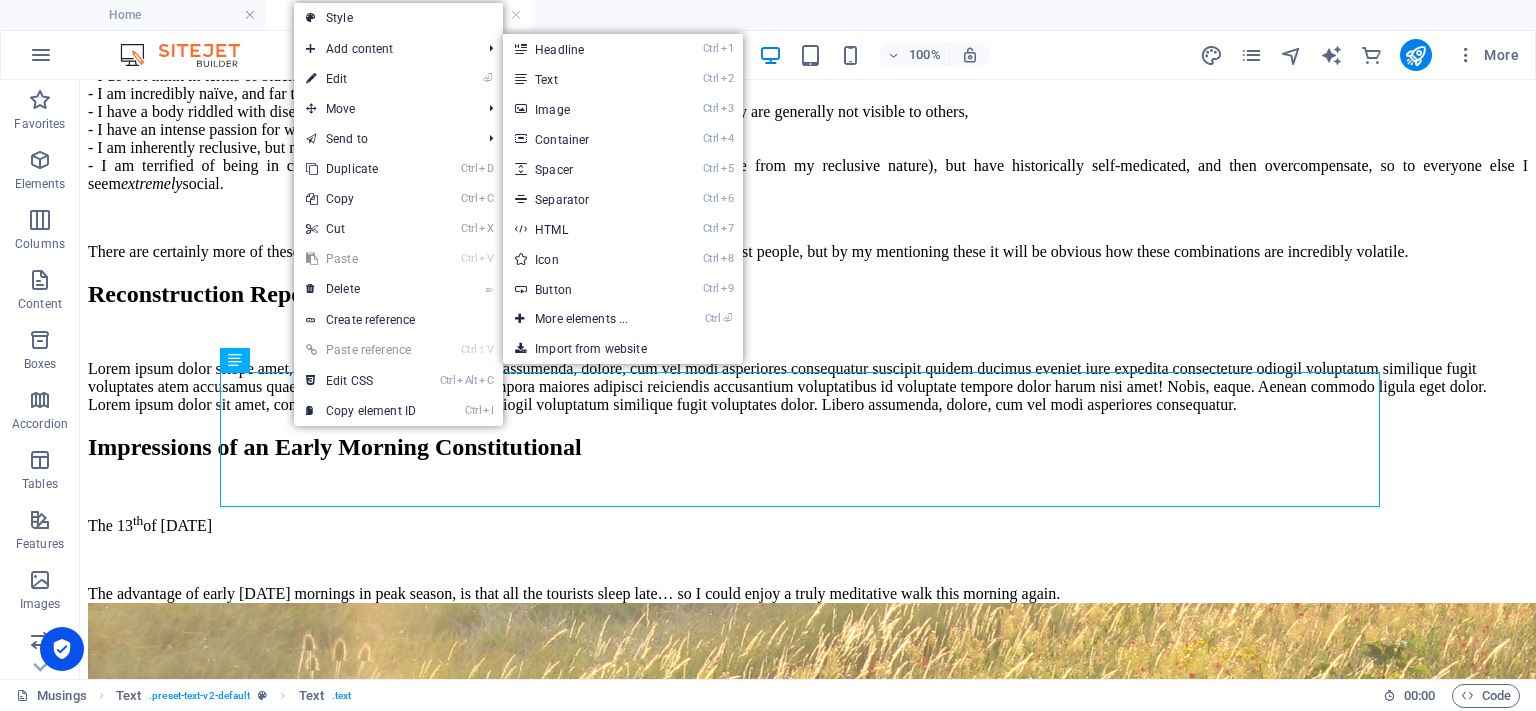 drag, startPoint x: 343, startPoint y: 81, endPoint x: 602, endPoint y: 79, distance: 259.00772 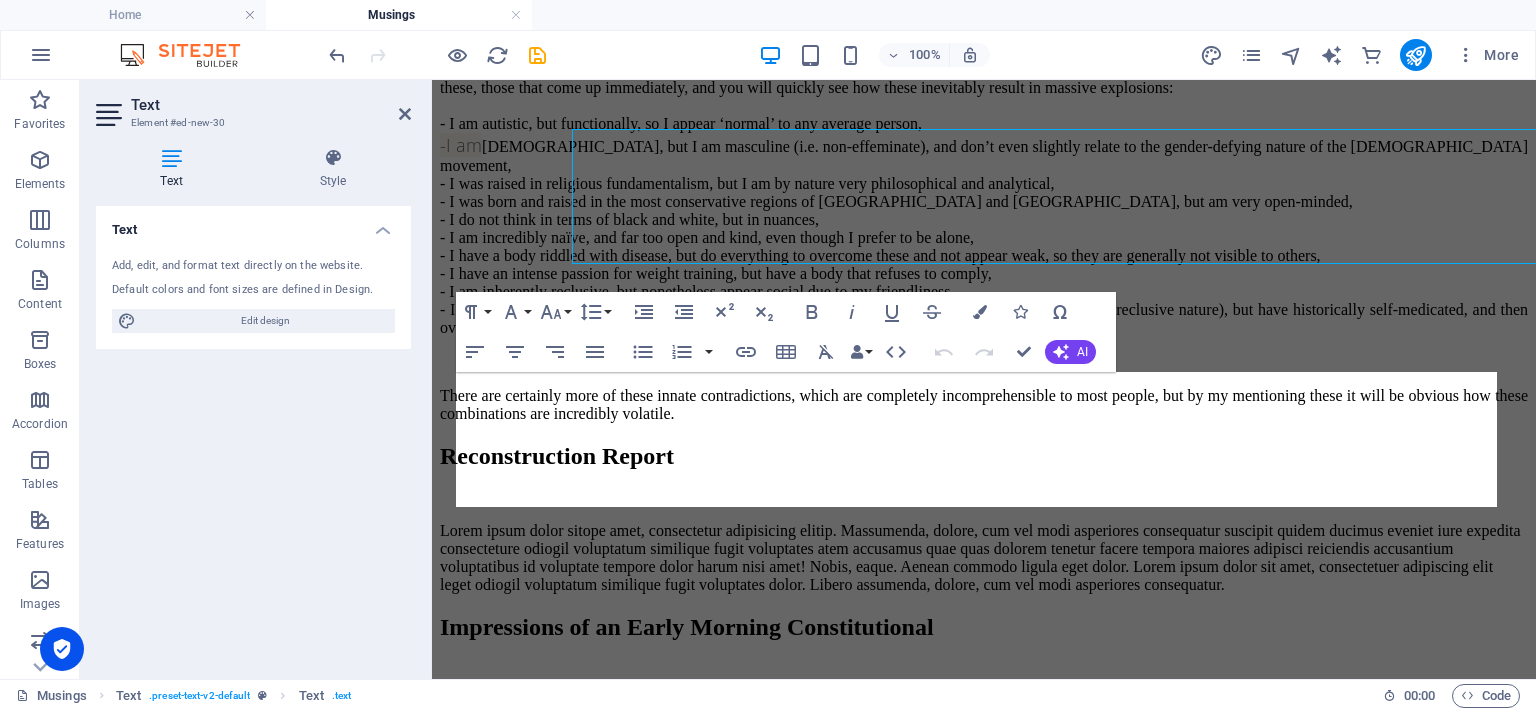 scroll, scrollTop: 1816, scrollLeft: 0, axis: vertical 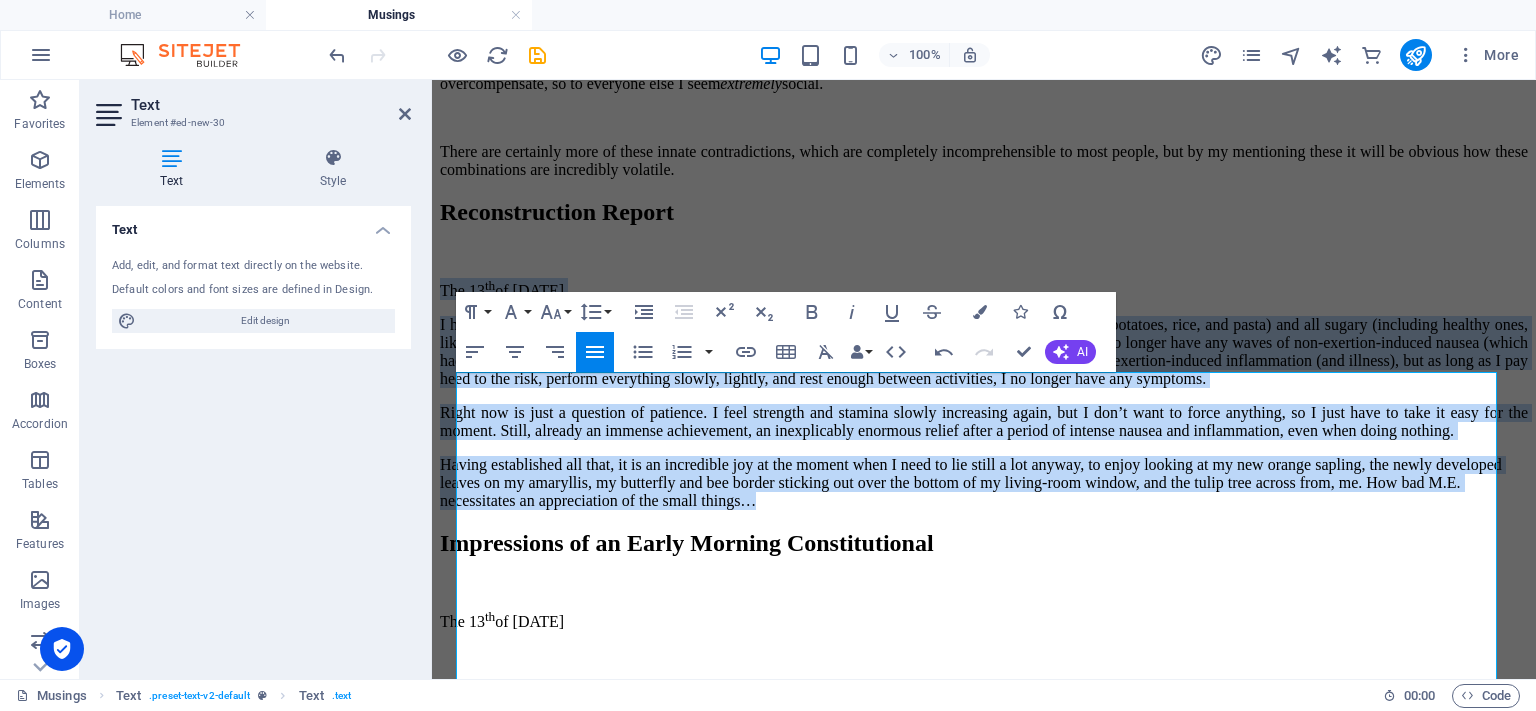 click 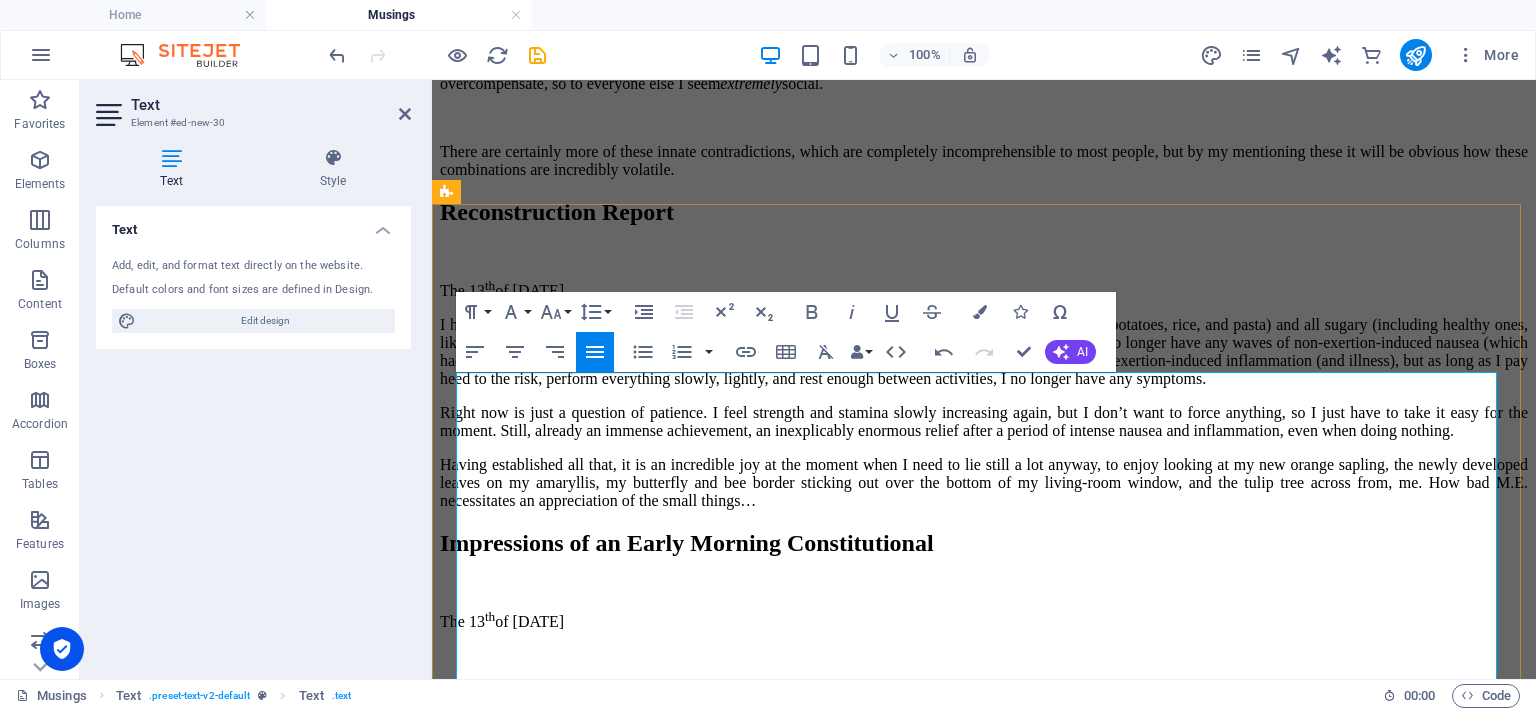 click on "The [DATE]" at bounding box center [984, 289] 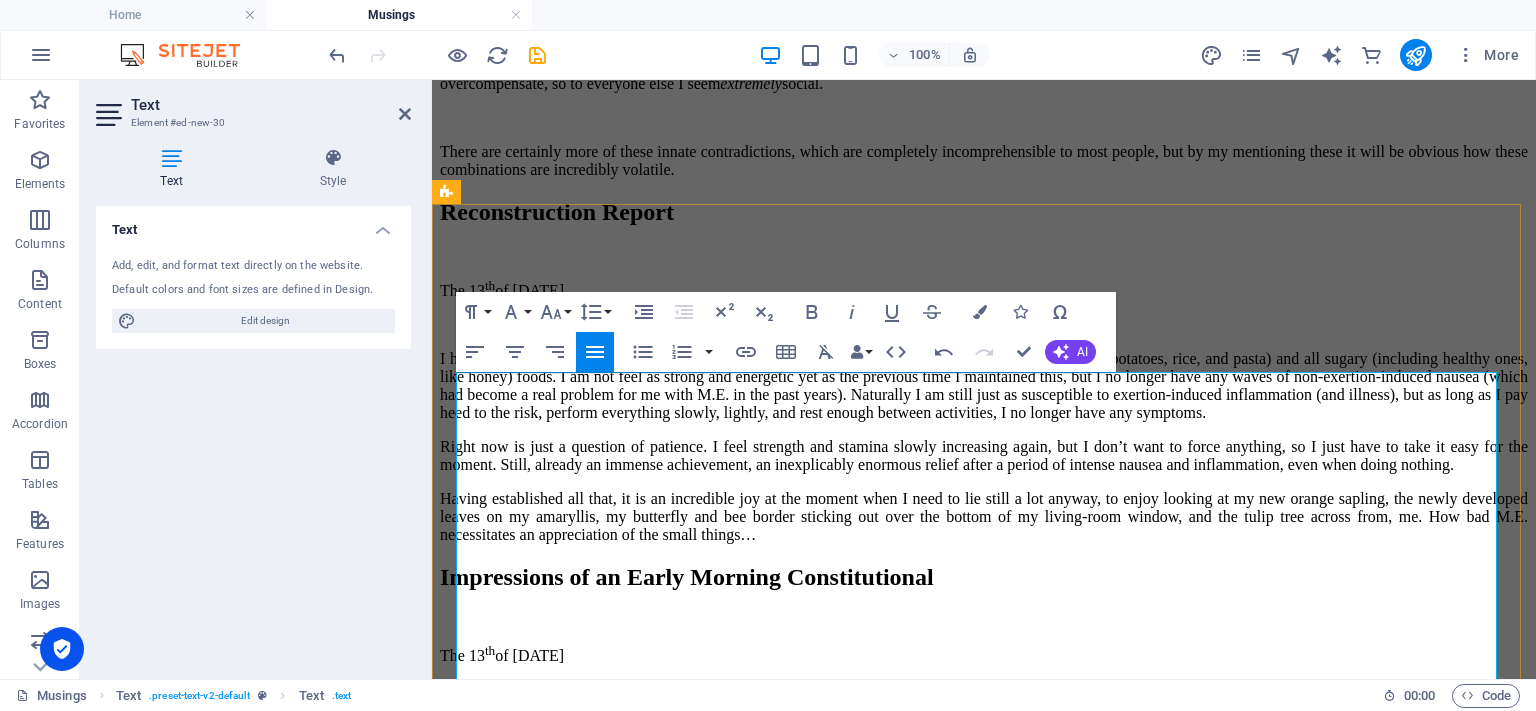 scroll, scrollTop: 1916, scrollLeft: 0, axis: vertical 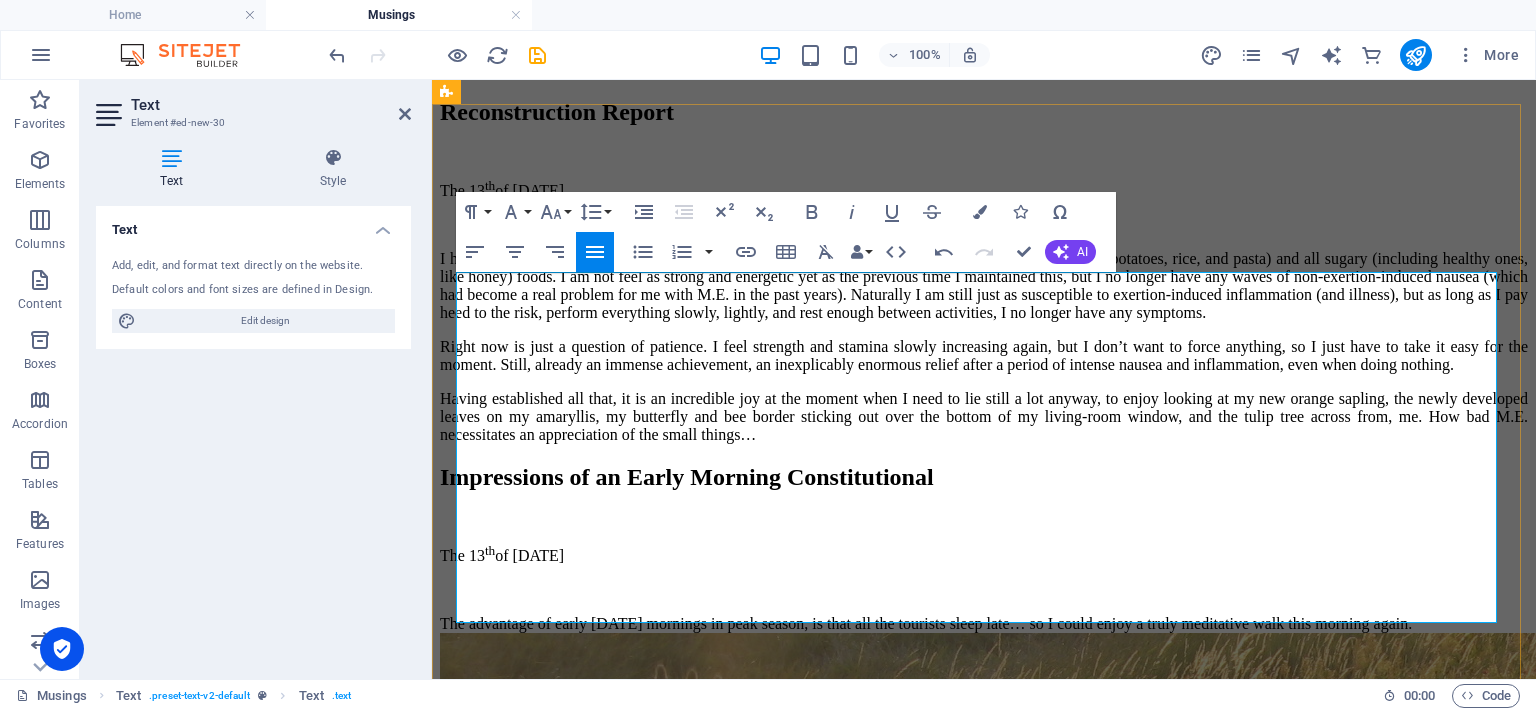 click on "I have truly been feeling immeasurably better since again completely cutting out all starchy (including potatoes, rice, and pasta) and all sugary (including healthy ones, like honey) foods. I am not feel as strong and energetic yet as the previous time I maintained this, but I no longer have any waves of non-exertion-induced nausea (which had become a real problem for me with M.E. in the past years). Naturally I am still just as susceptible to exertion-induced inflammation (and illness), but as long as I pay heed to the risk, perform everything slowly, lightly, and rest enough between activities, I no longer have any symptoms." at bounding box center [984, 286] 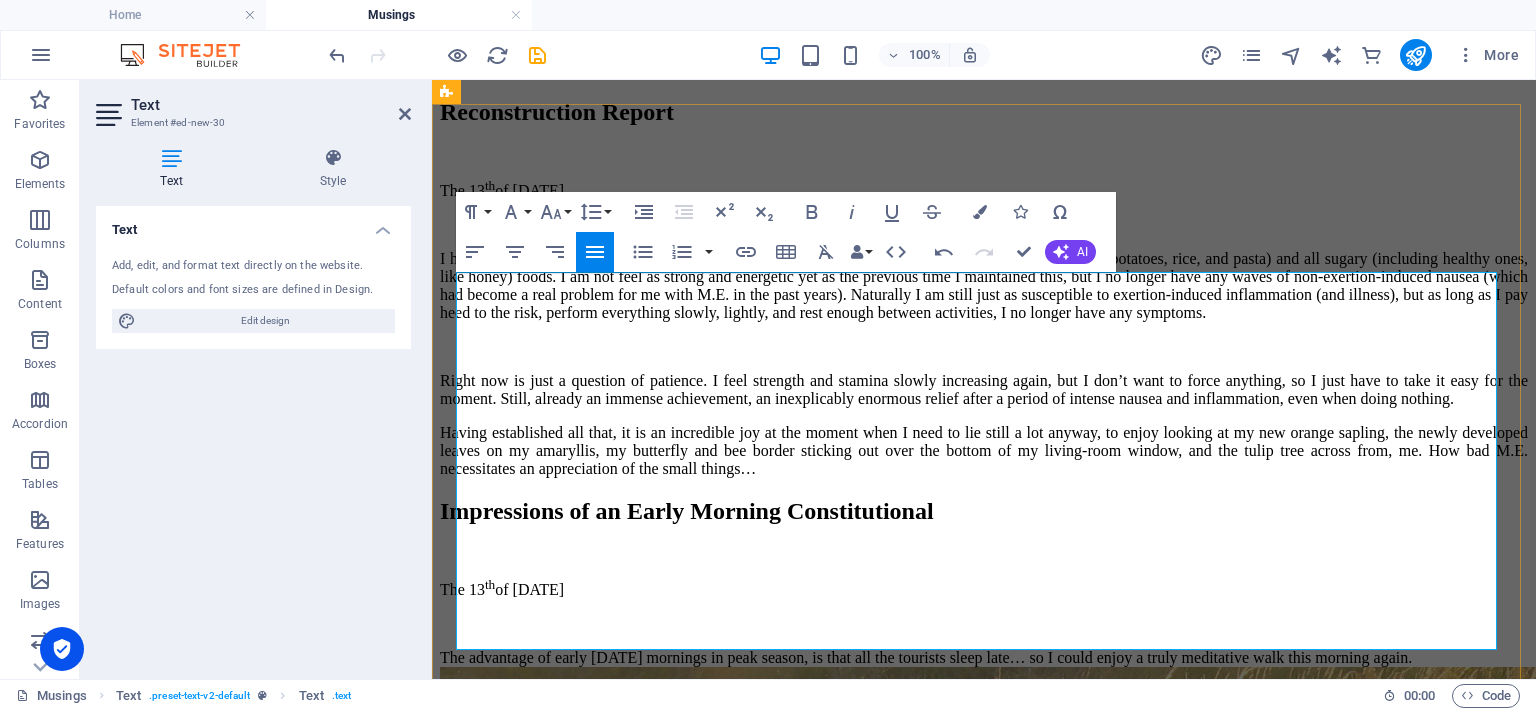click on "Right now is just a question of patience. I feel strength and stamina slowly increasing again, but I don’t want to force anything, so I just have to take it easy for the moment. Still, already an immense achievement, an inexplicably enormous relief after a period of intense nausea and inflammation, even when doing nothing." at bounding box center (984, 390) 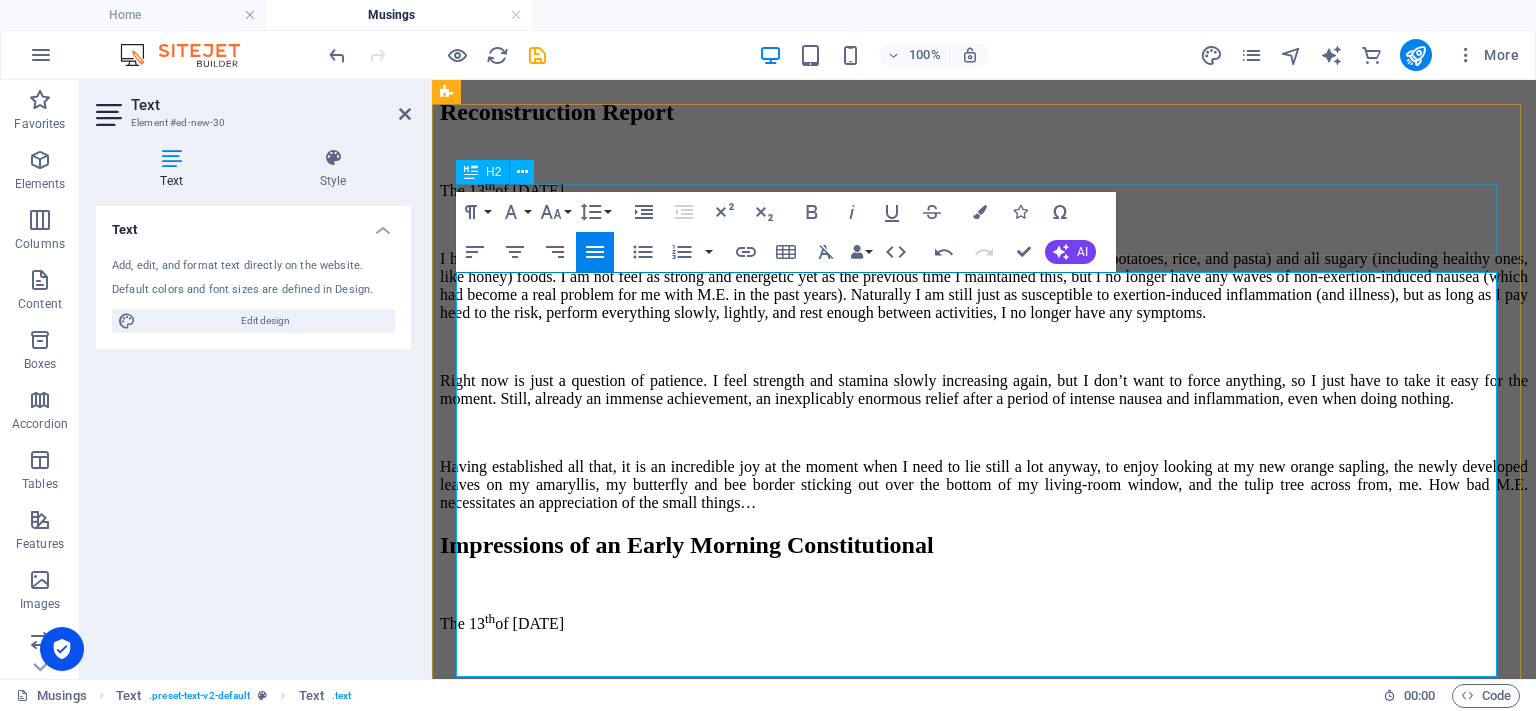 click on "Reconstruction Report" at bounding box center [984, 112] 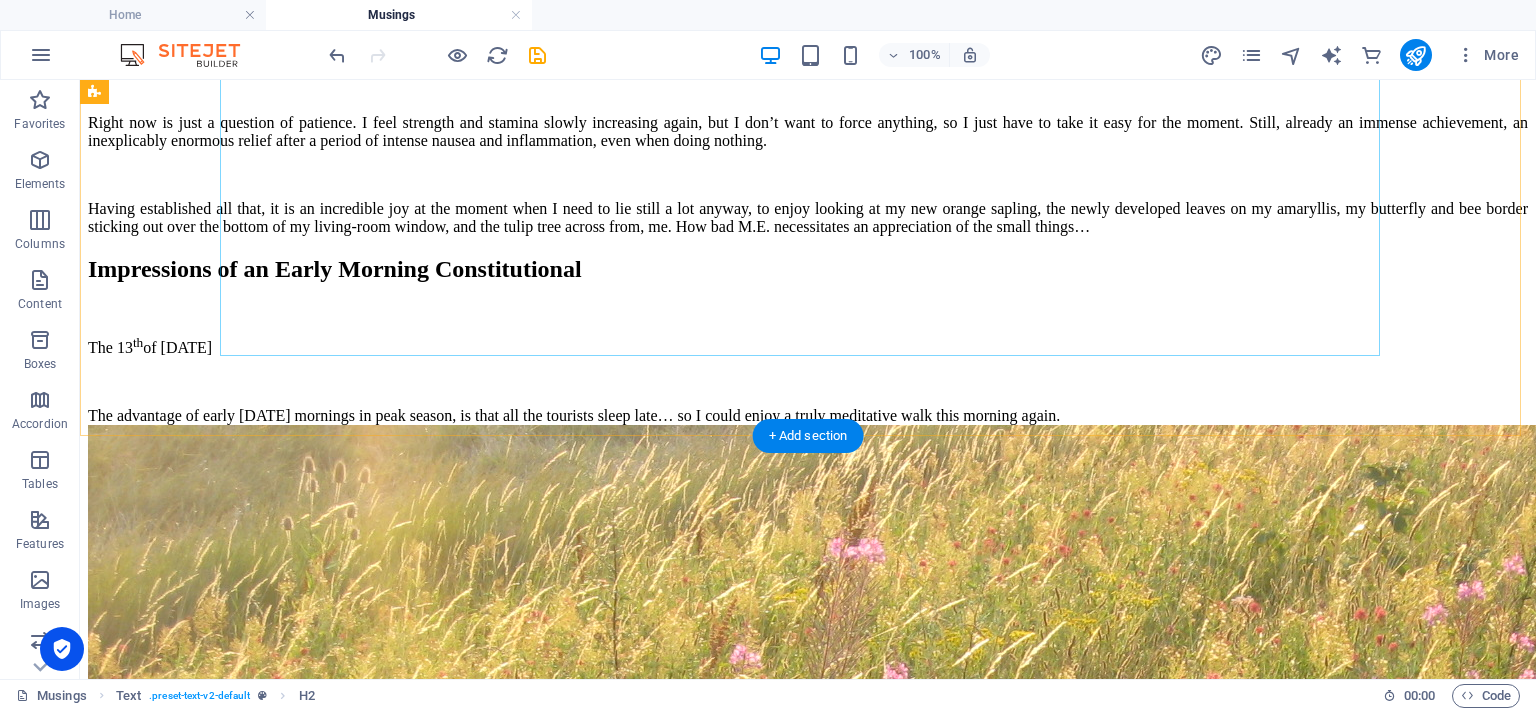 scroll, scrollTop: 2000, scrollLeft: 0, axis: vertical 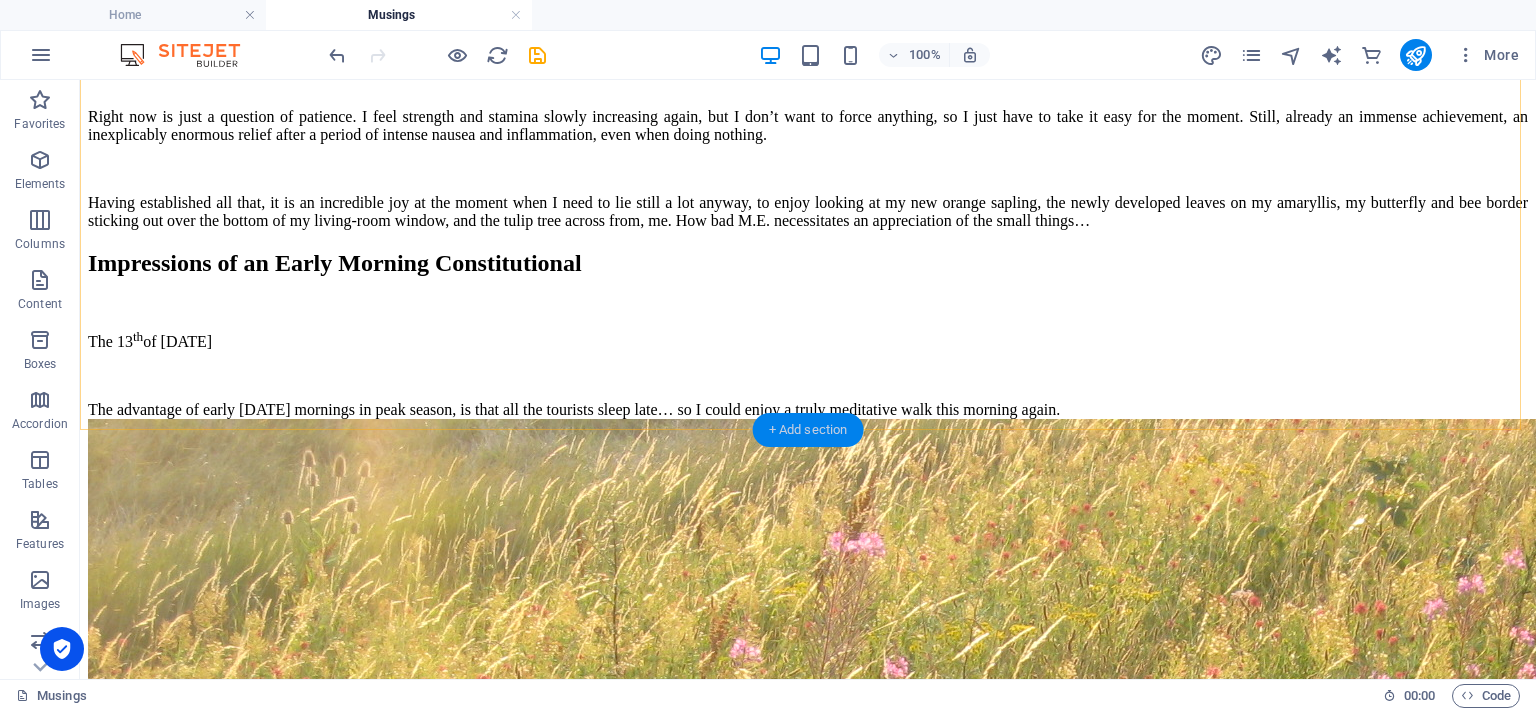 drag, startPoint x: 815, startPoint y: 420, endPoint x: 350, endPoint y: 340, distance: 471.83154 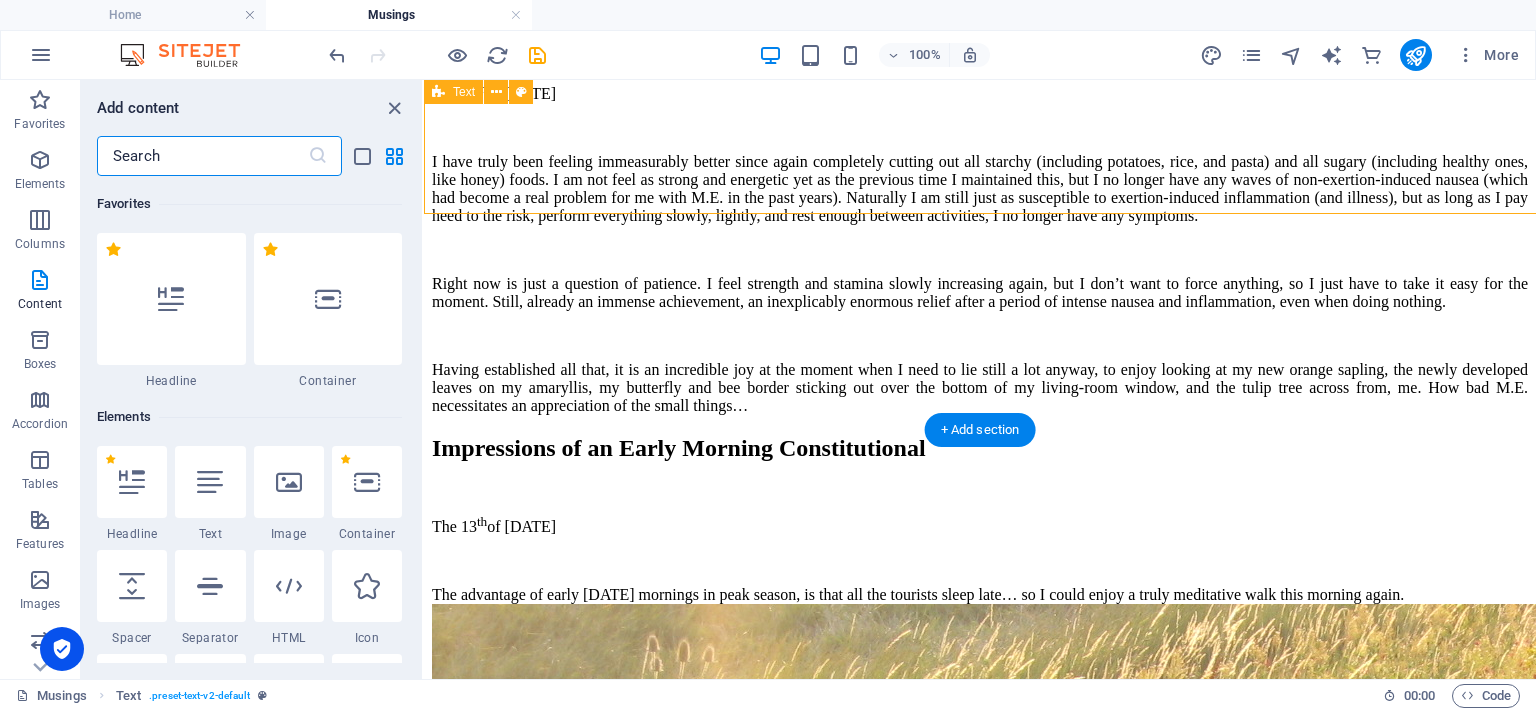 scroll, scrollTop: 2216, scrollLeft: 0, axis: vertical 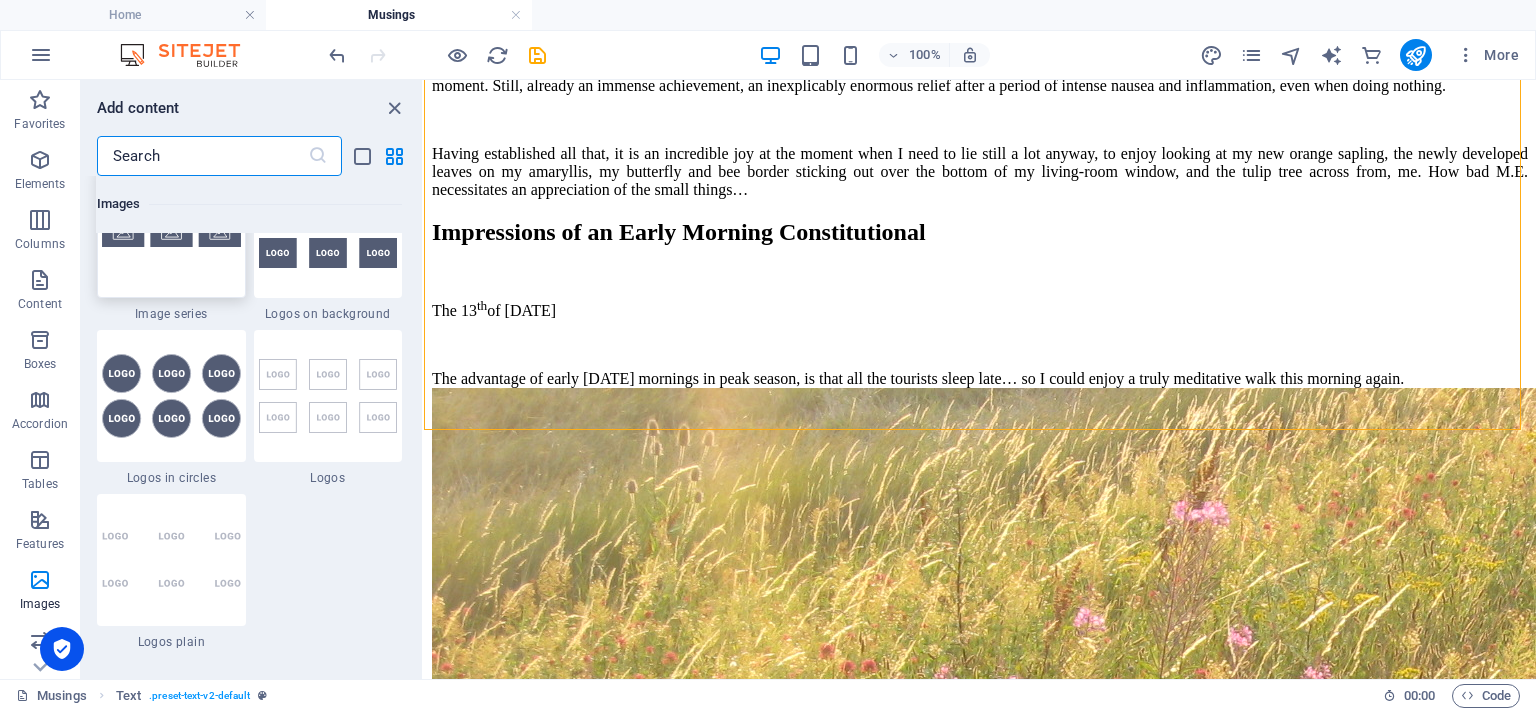 click at bounding box center (171, 232) 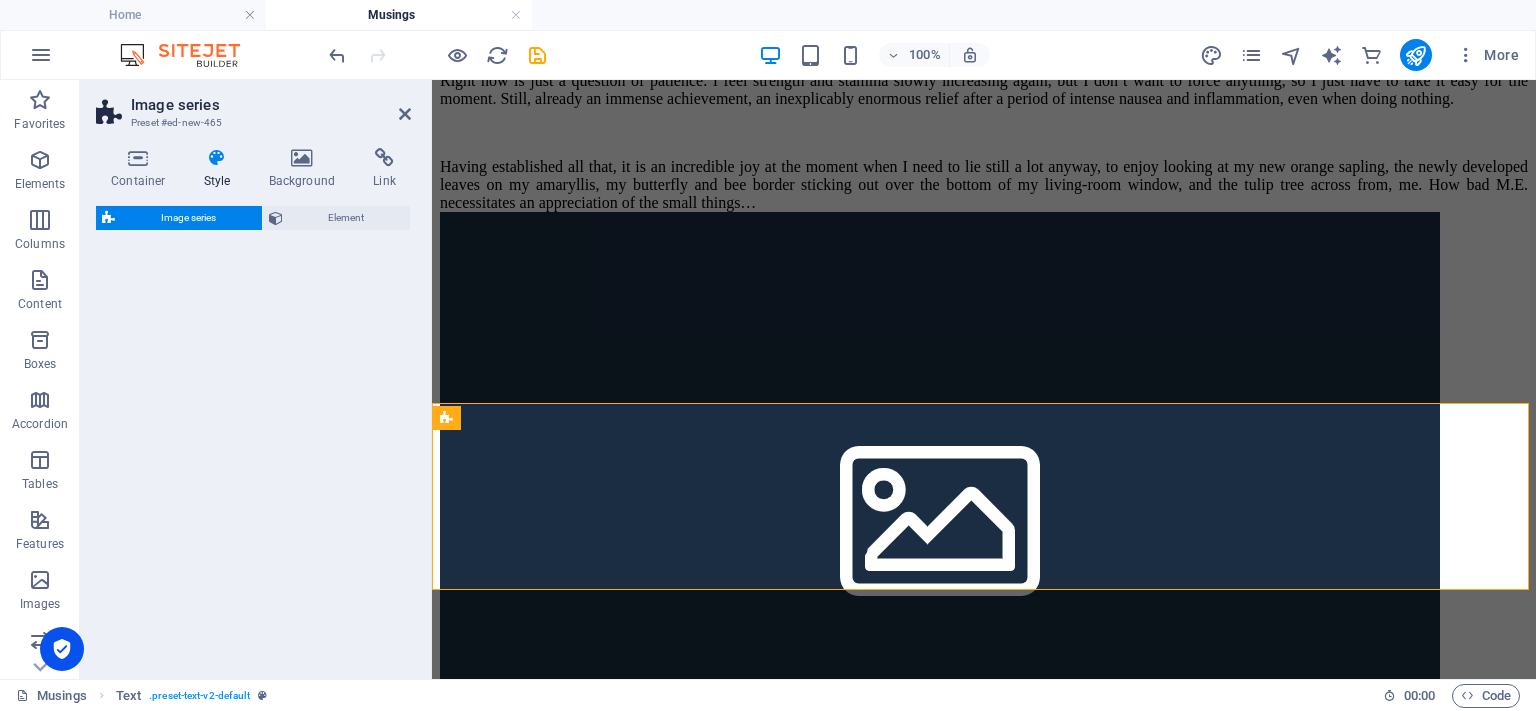 scroll, scrollTop: 2243, scrollLeft: 0, axis: vertical 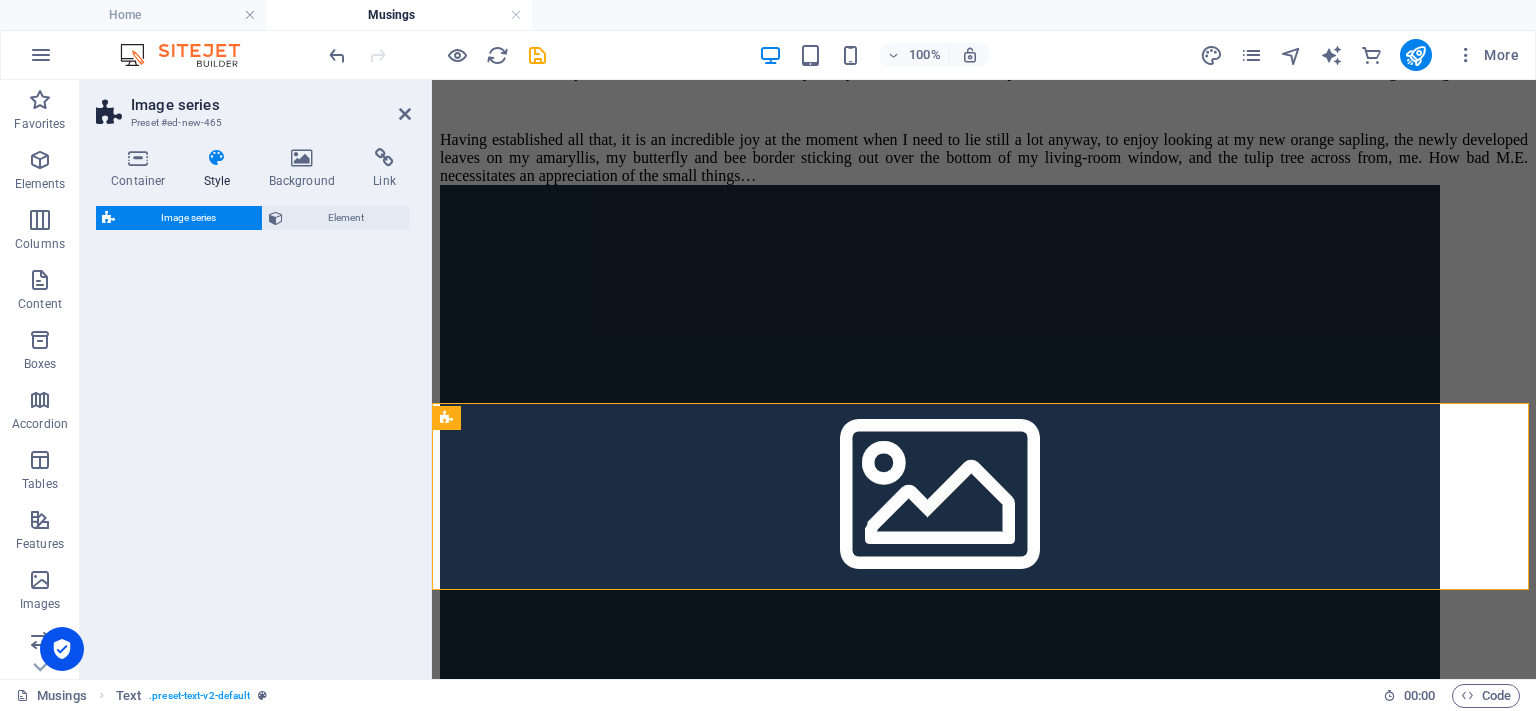 select on "rem" 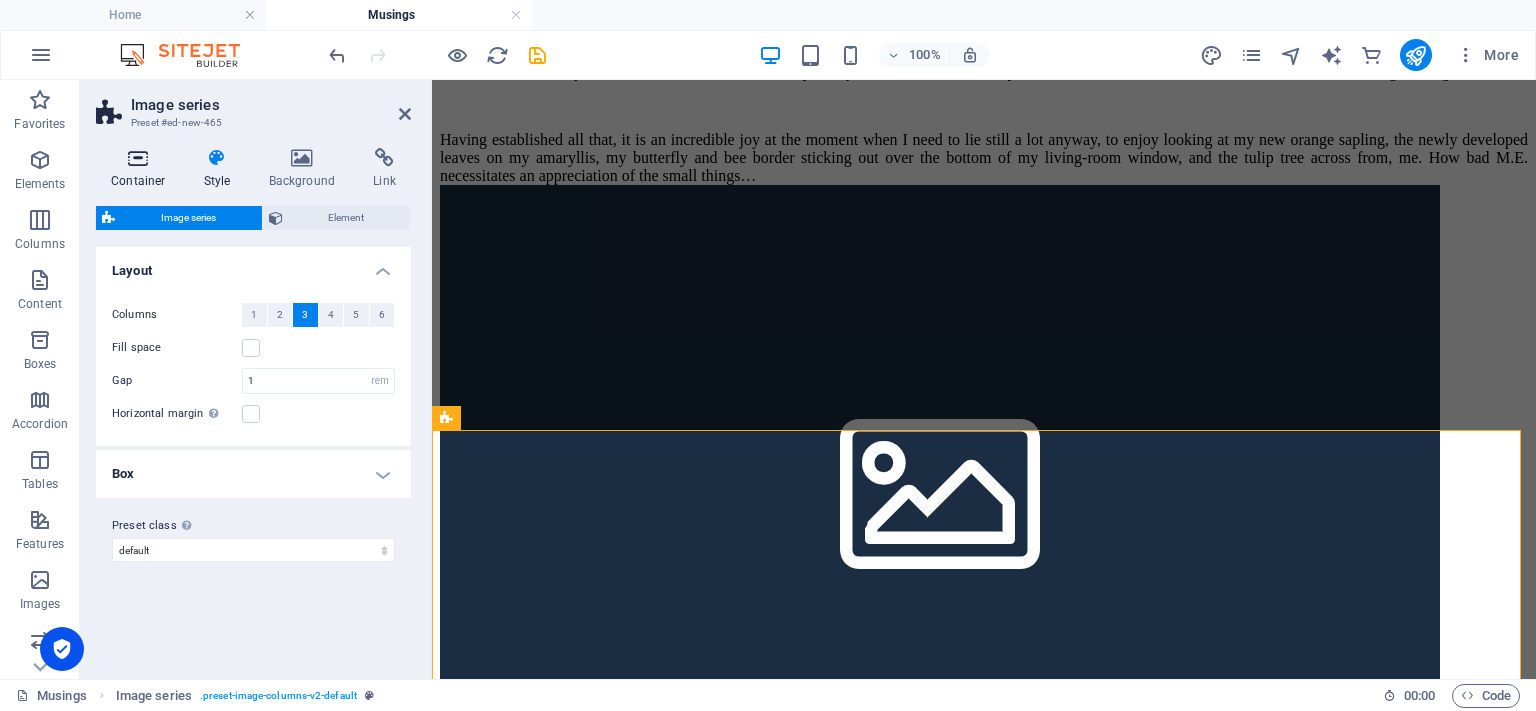 click at bounding box center (138, 158) 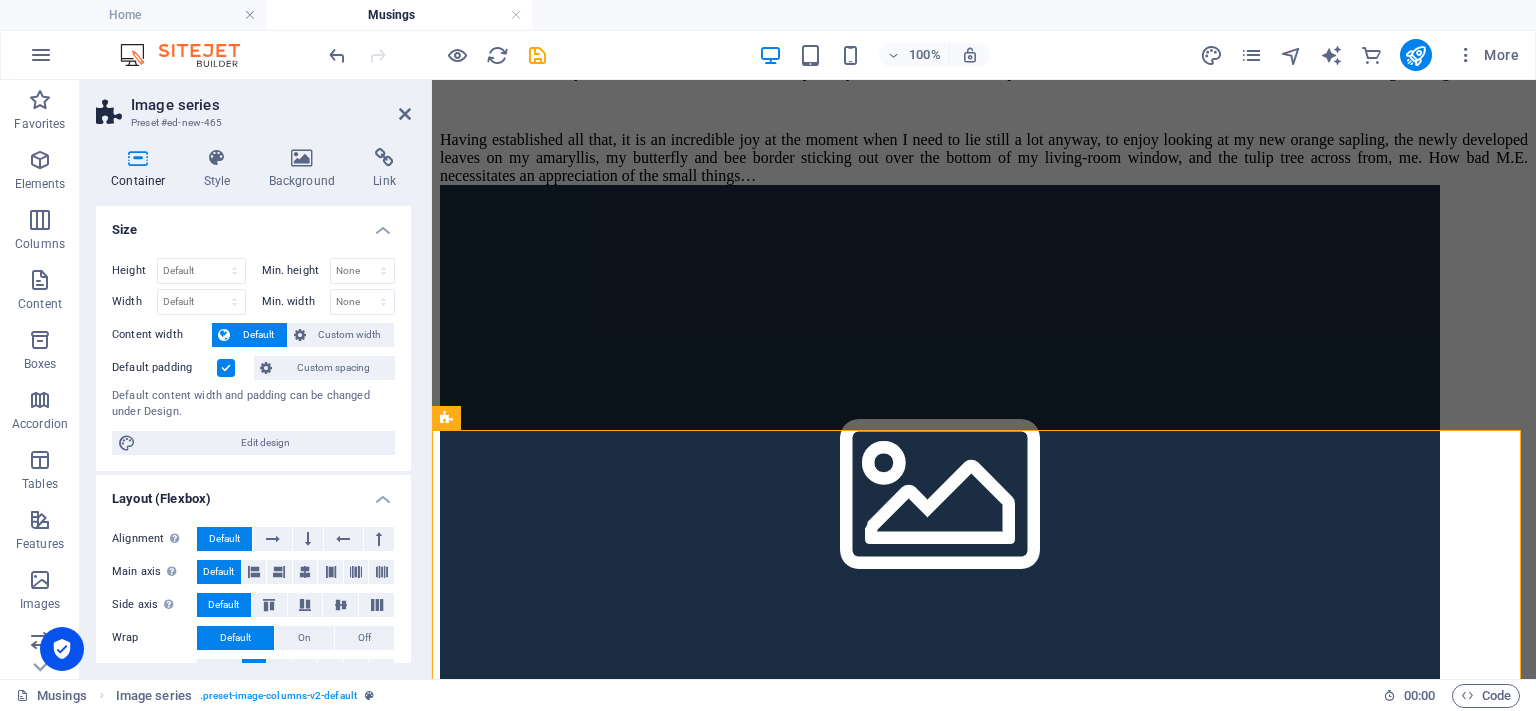 click at bounding box center (226, 368) 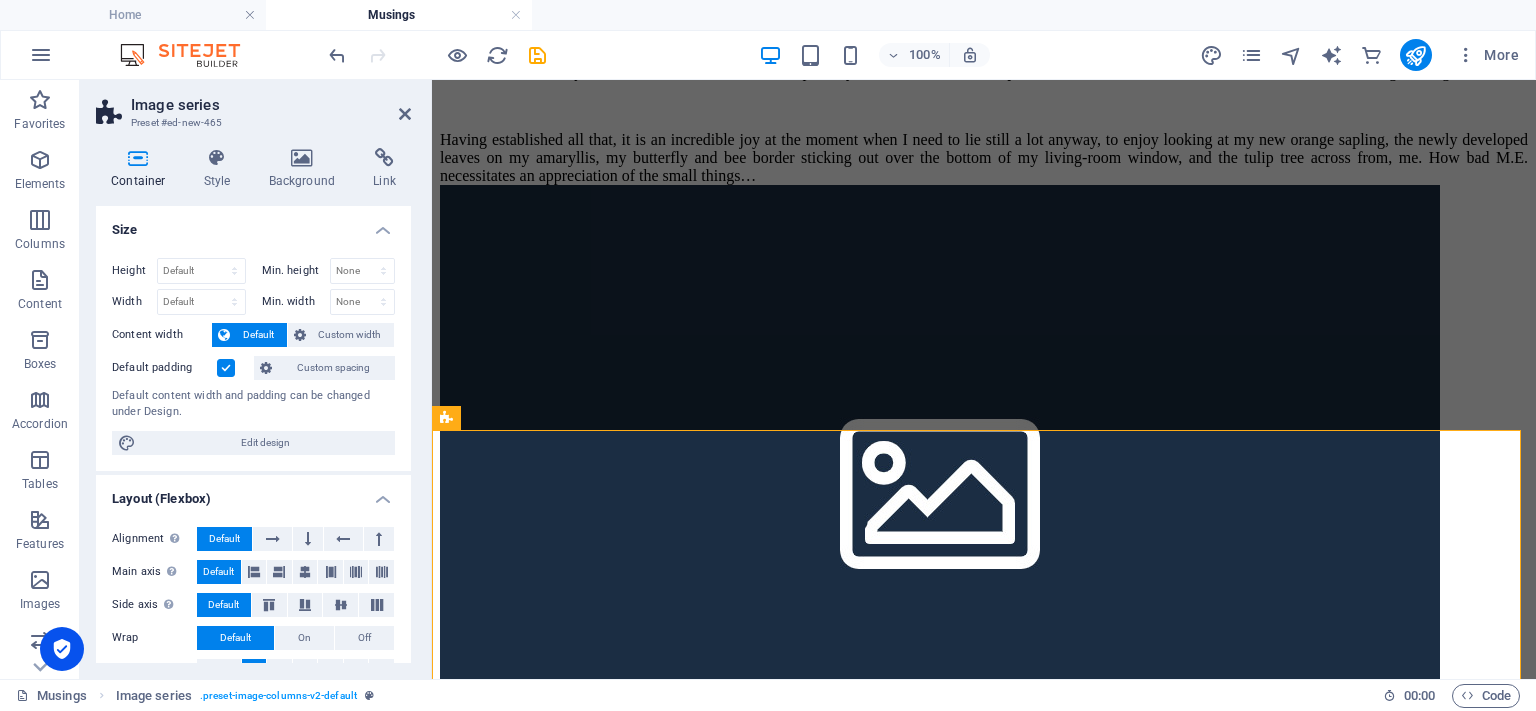 click on "Default padding" at bounding box center [0, 0] 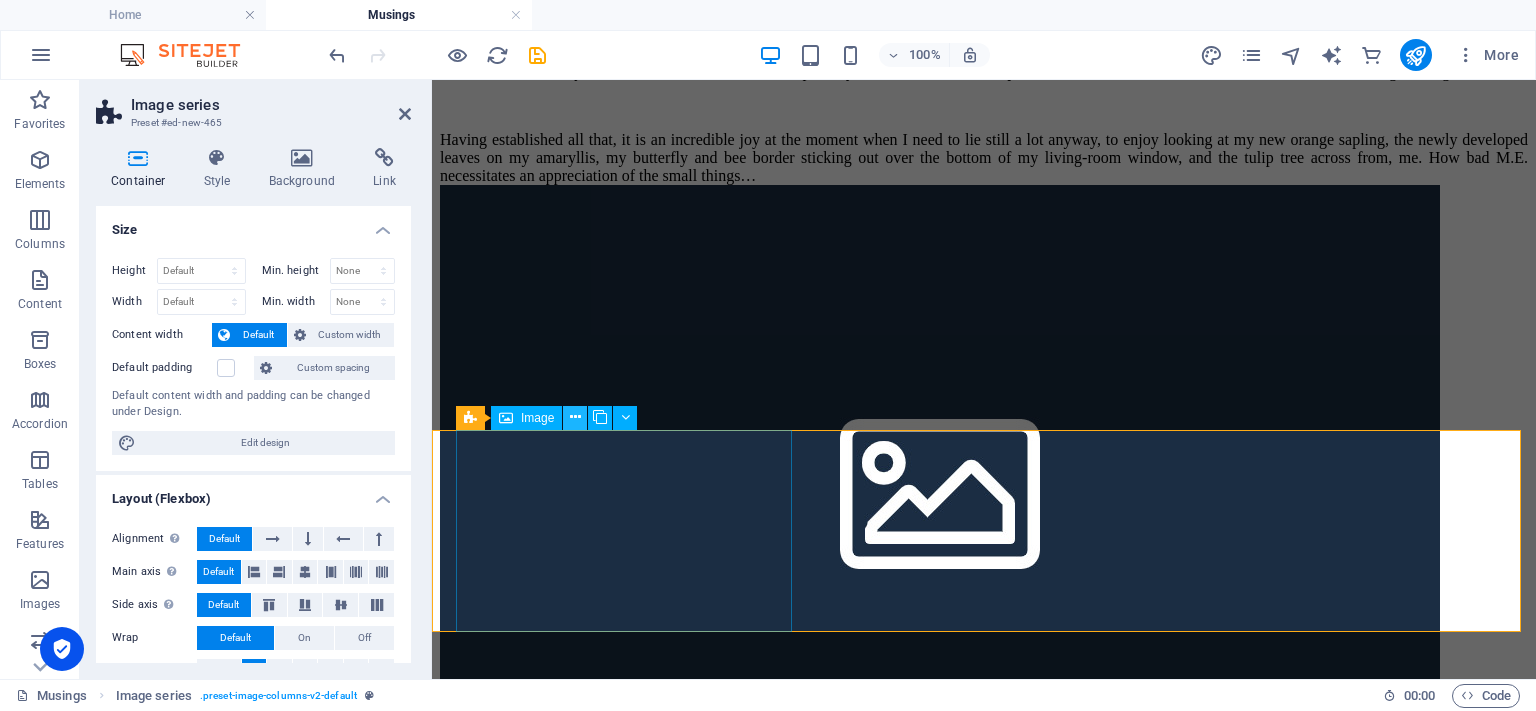 click at bounding box center (575, 417) 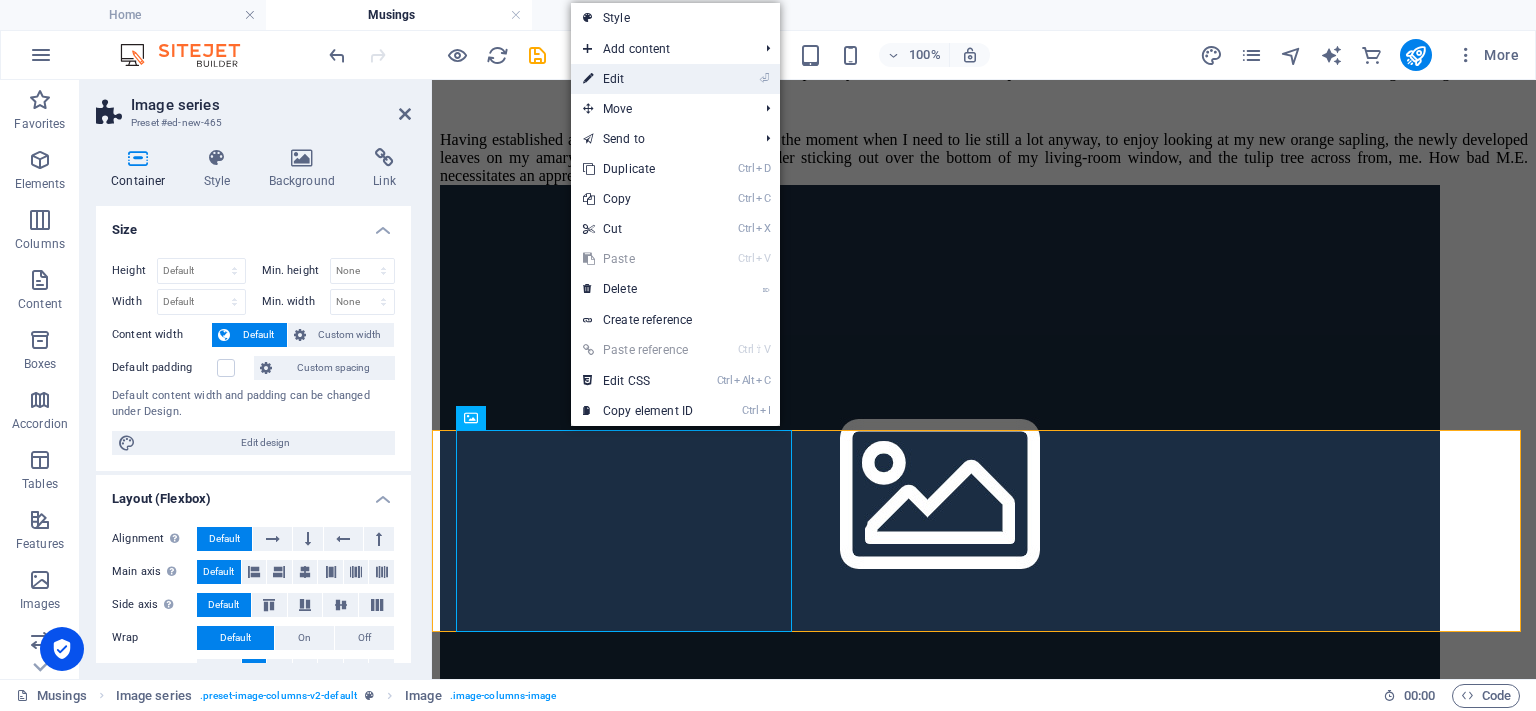 click on "⏎  Edit" at bounding box center [638, 79] 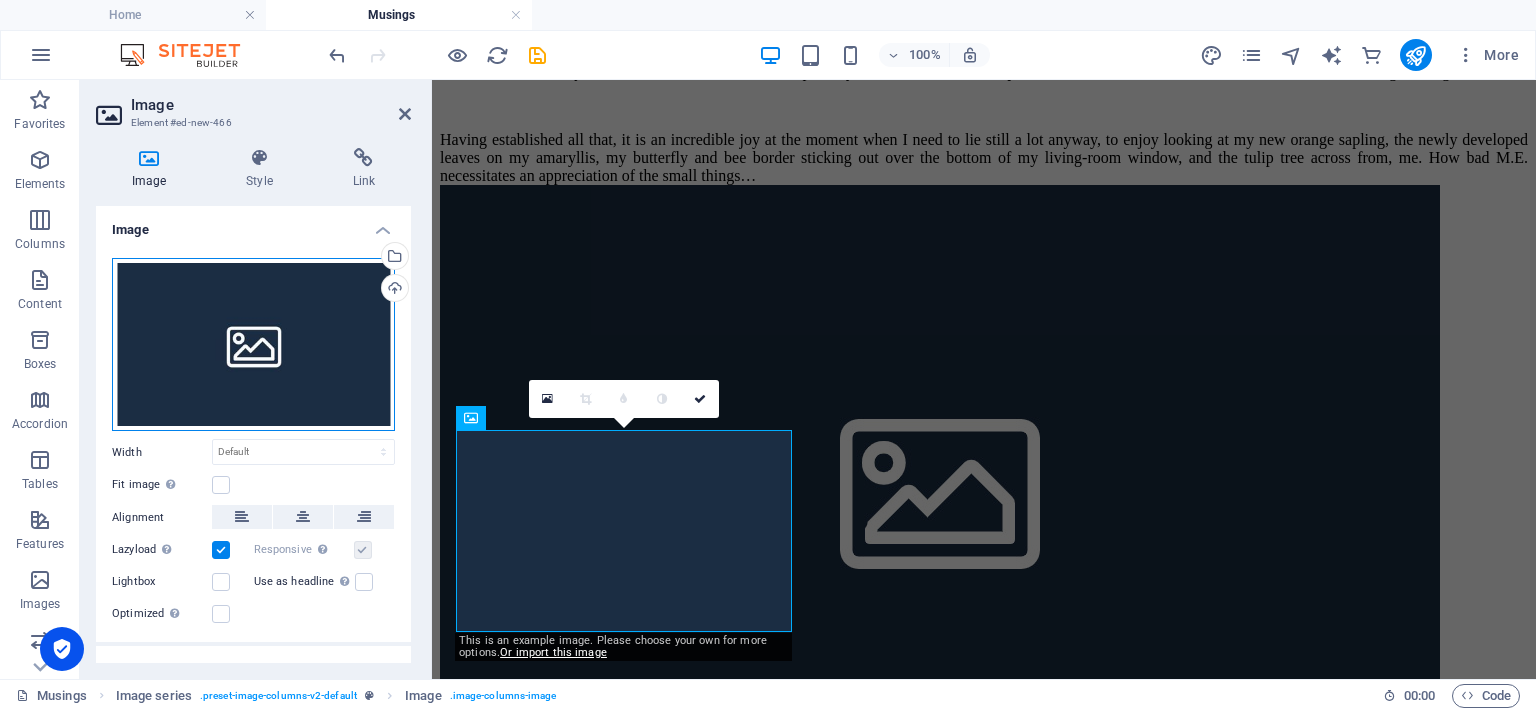 click on "Drag files here, click to choose files or select files from Files or our free stock photos & videos" at bounding box center (253, 345) 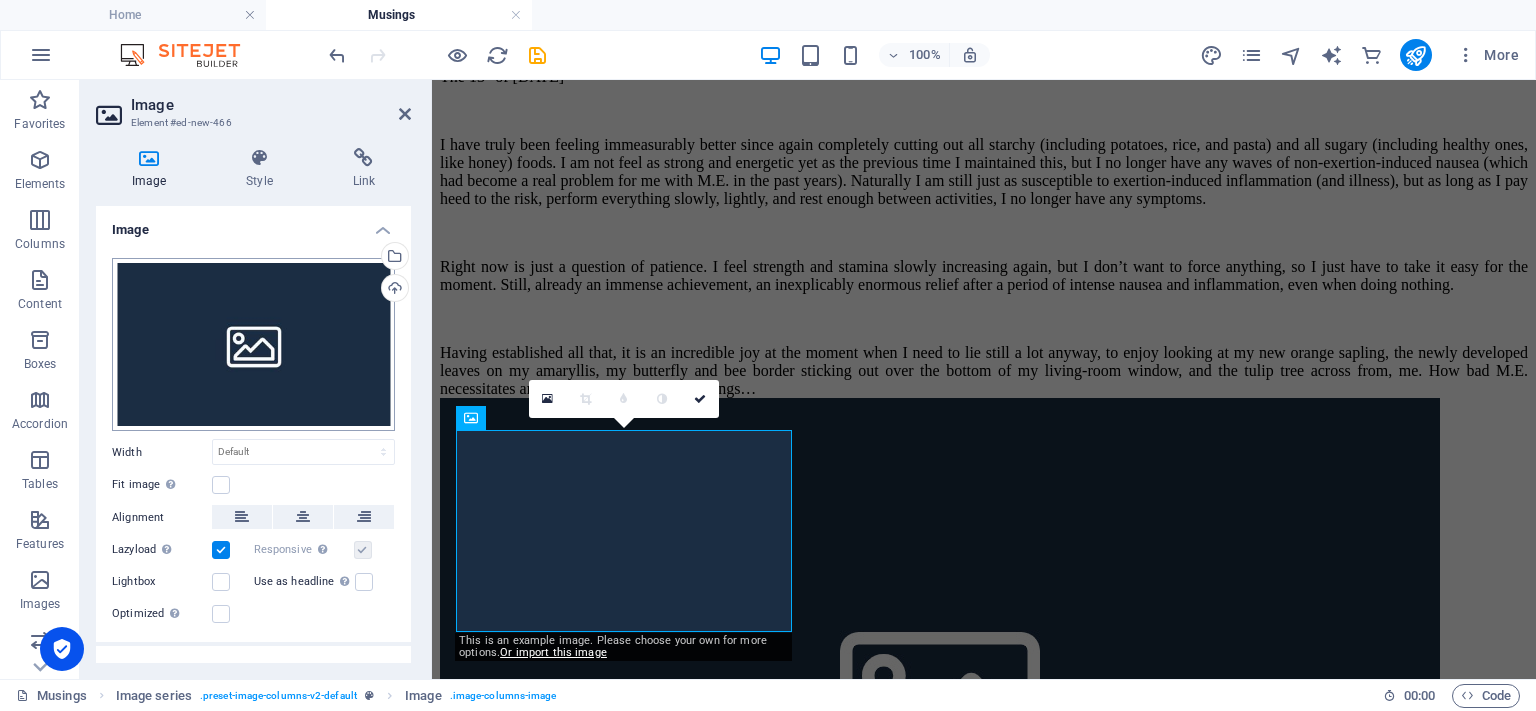 scroll, scrollTop: 2296, scrollLeft: 0, axis: vertical 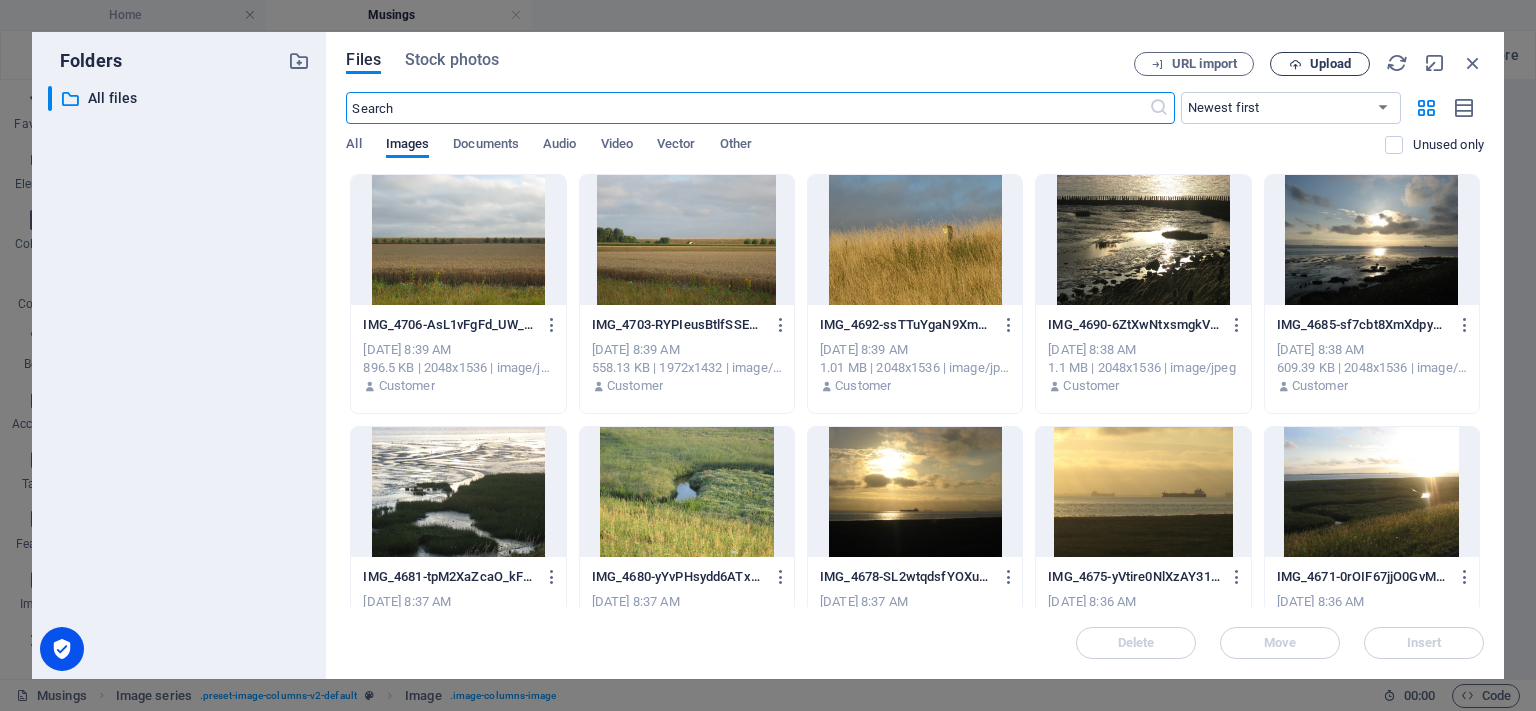 click on "Upload" at bounding box center [1330, 64] 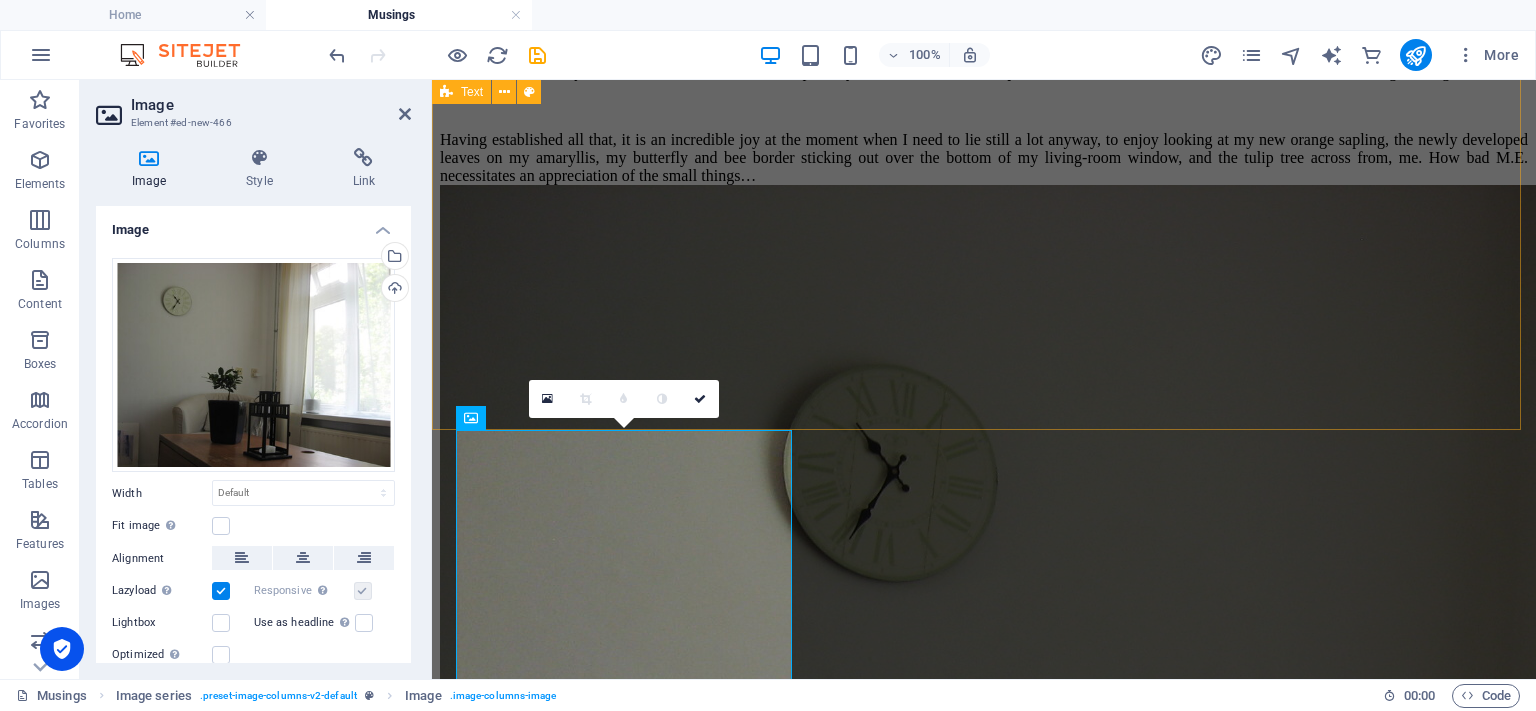 scroll, scrollTop: 2443, scrollLeft: 0, axis: vertical 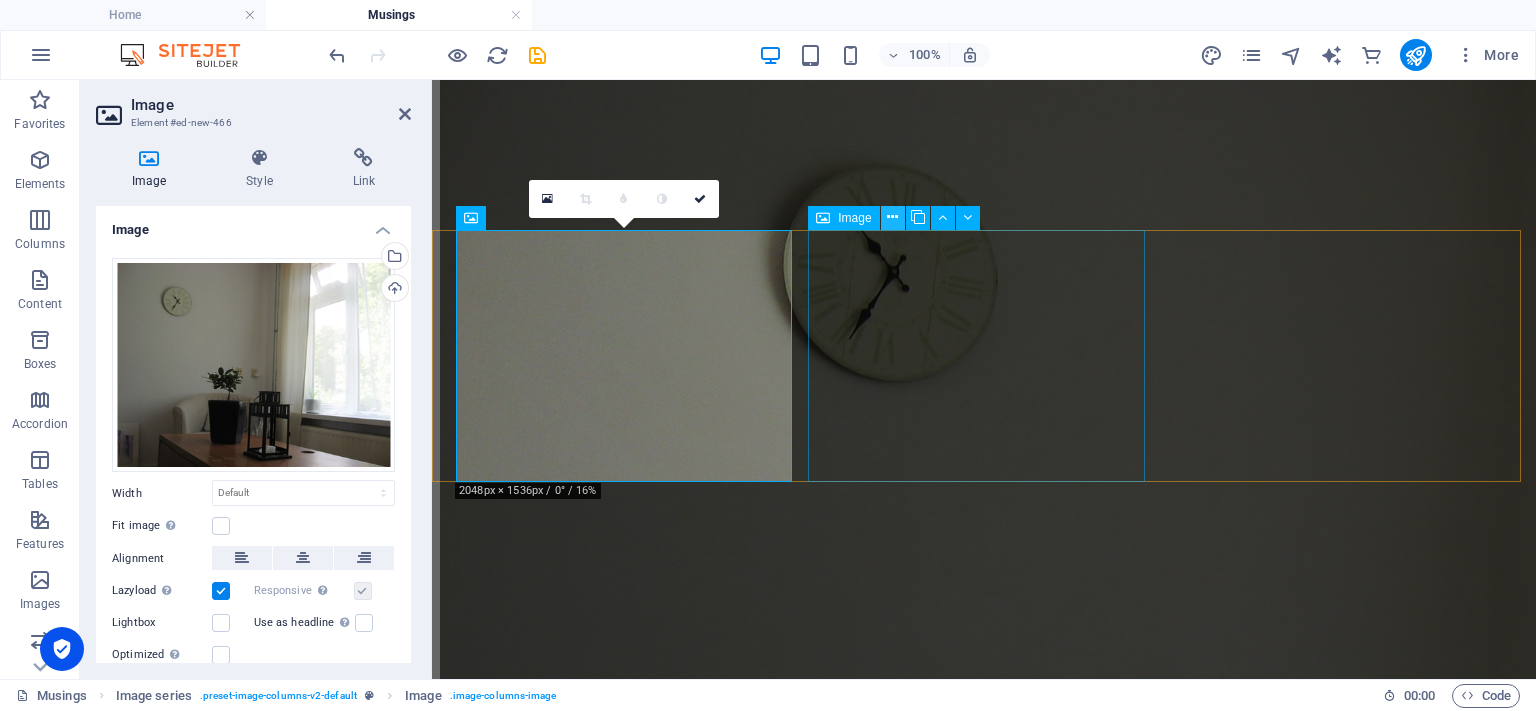 click at bounding box center [892, 217] 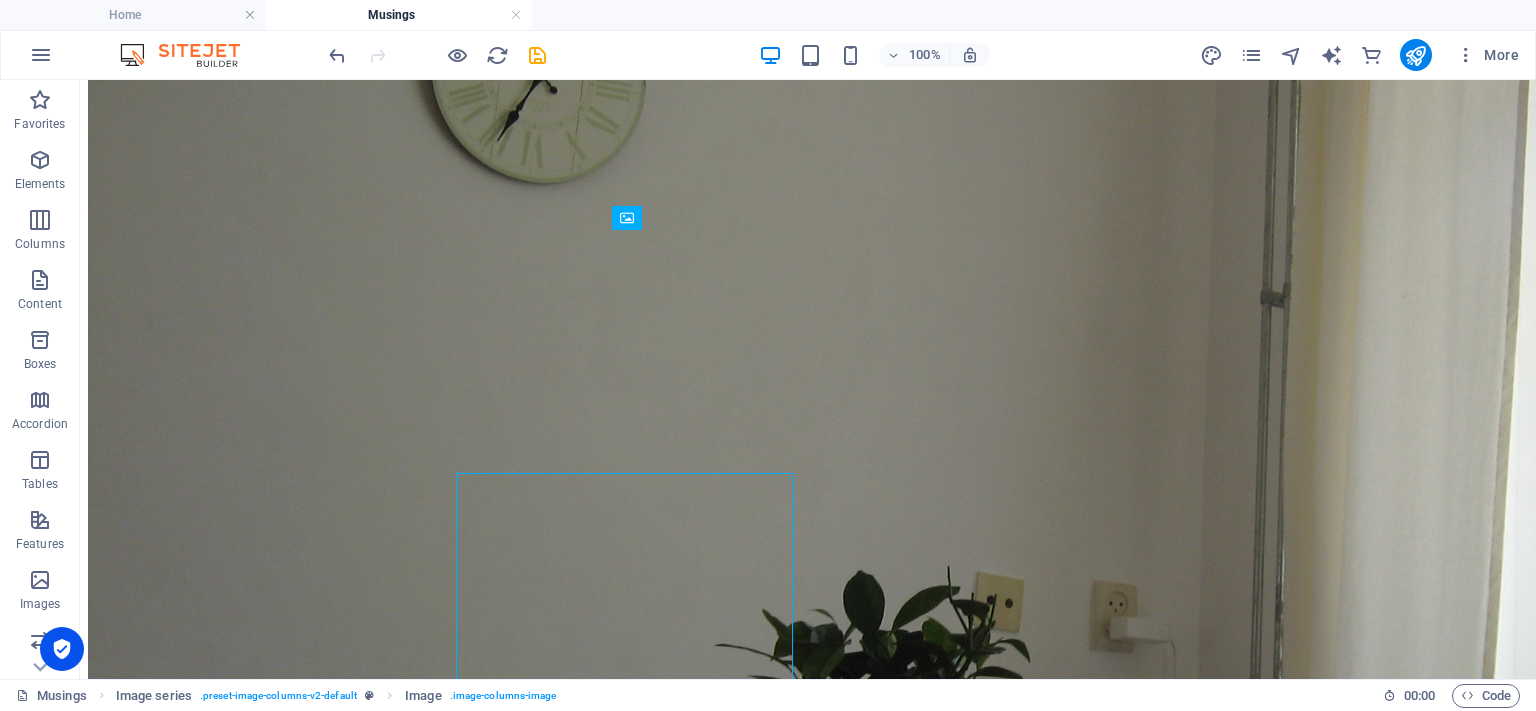 scroll, scrollTop: 2200, scrollLeft: 0, axis: vertical 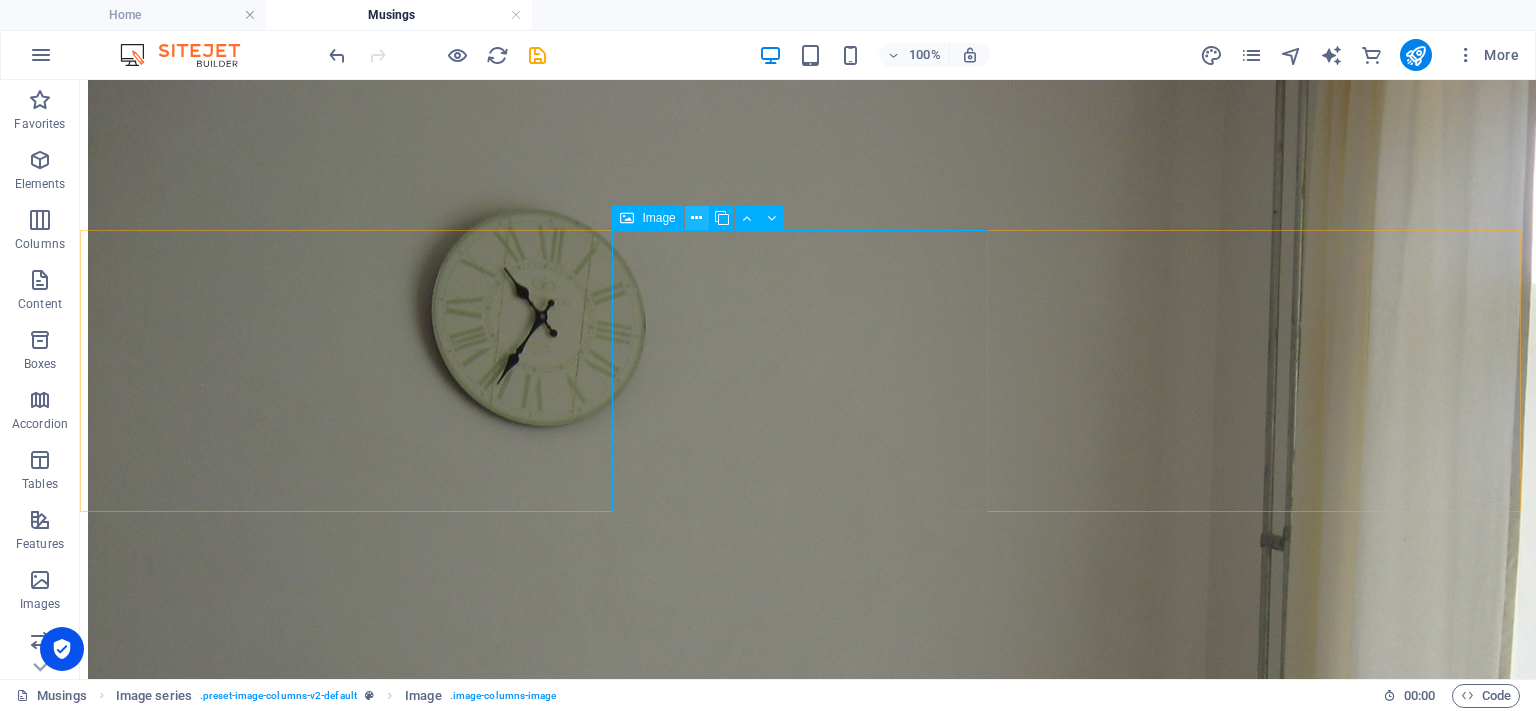 click at bounding box center [696, 218] 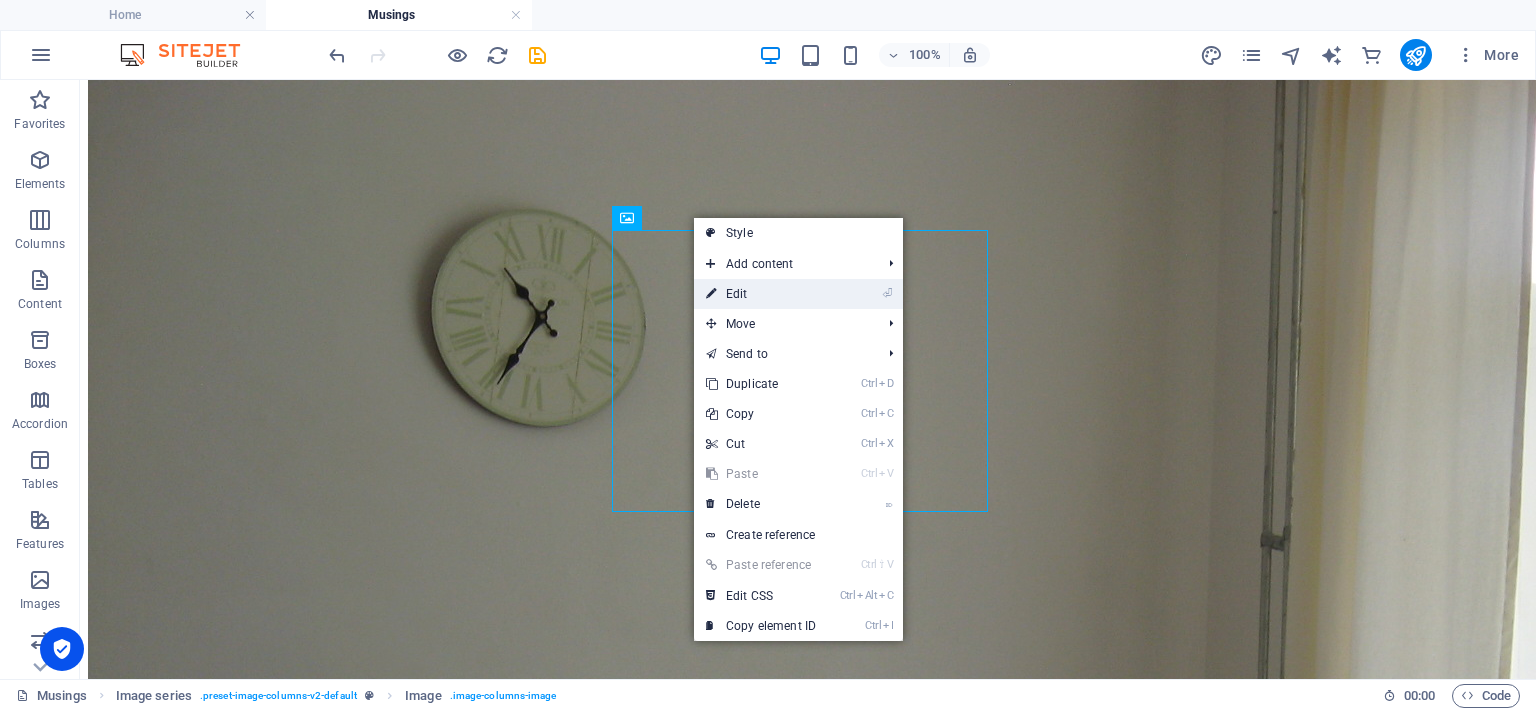 click on "⏎  Edit" at bounding box center [761, 294] 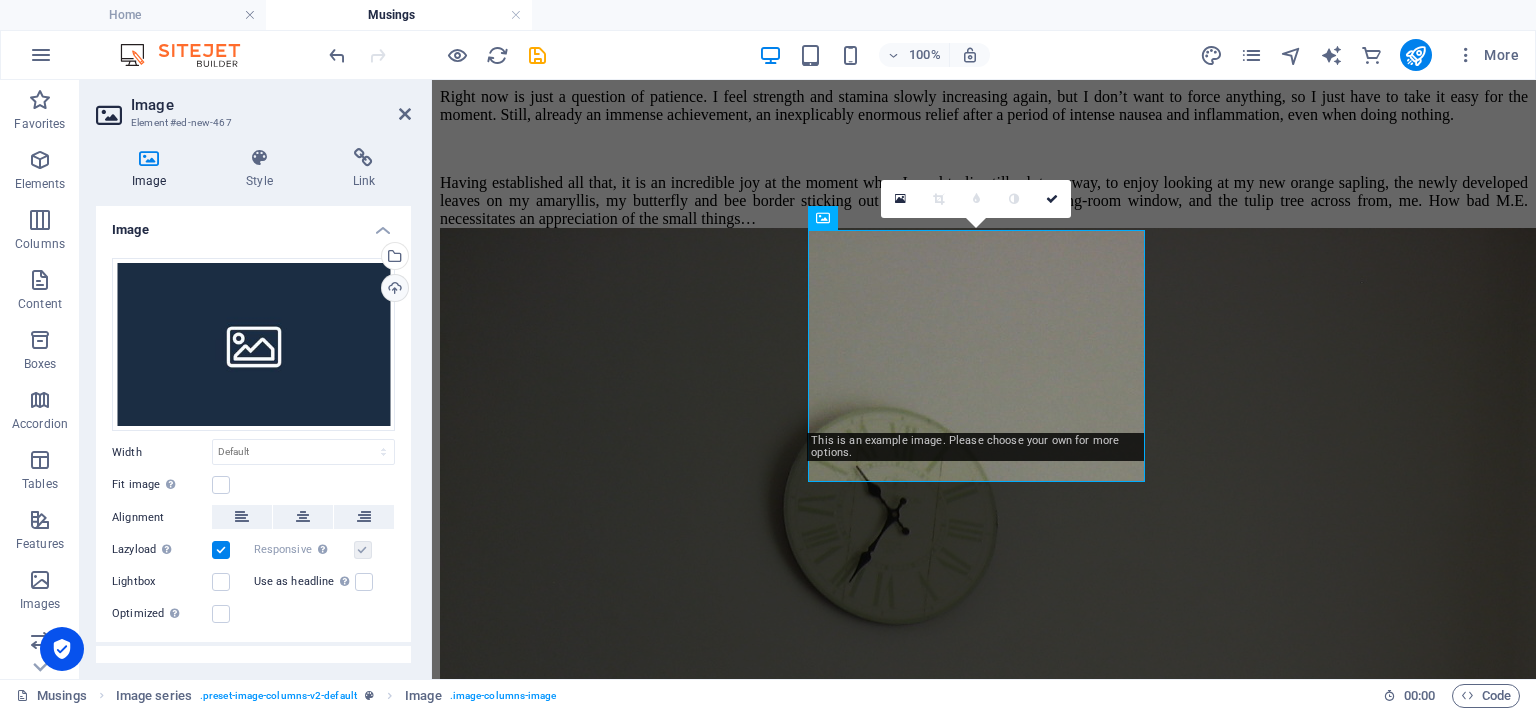 scroll, scrollTop: 2443, scrollLeft: 0, axis: vertical 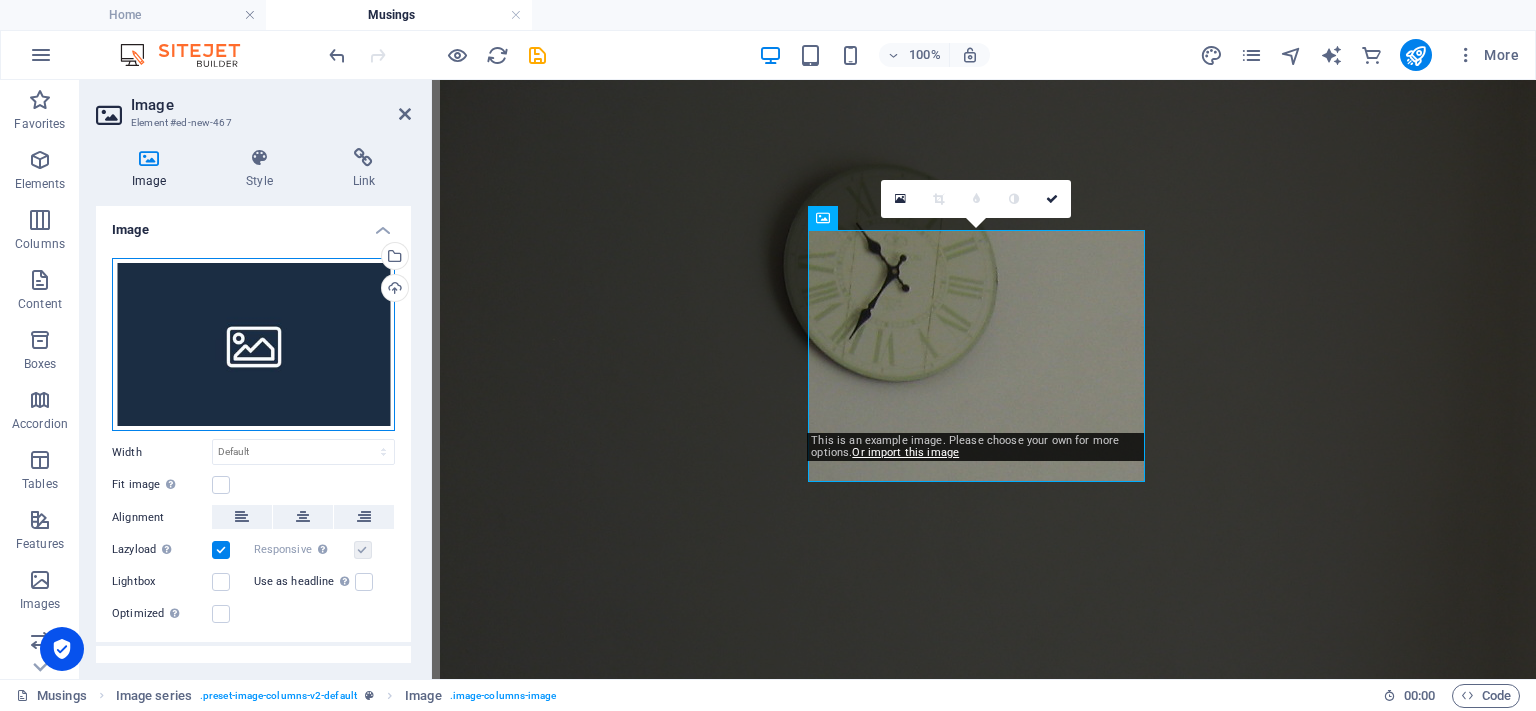 click on "Drag files here, click to choose files or select files from Files or our free stock photos & videos" at bounding box center [253, 345] 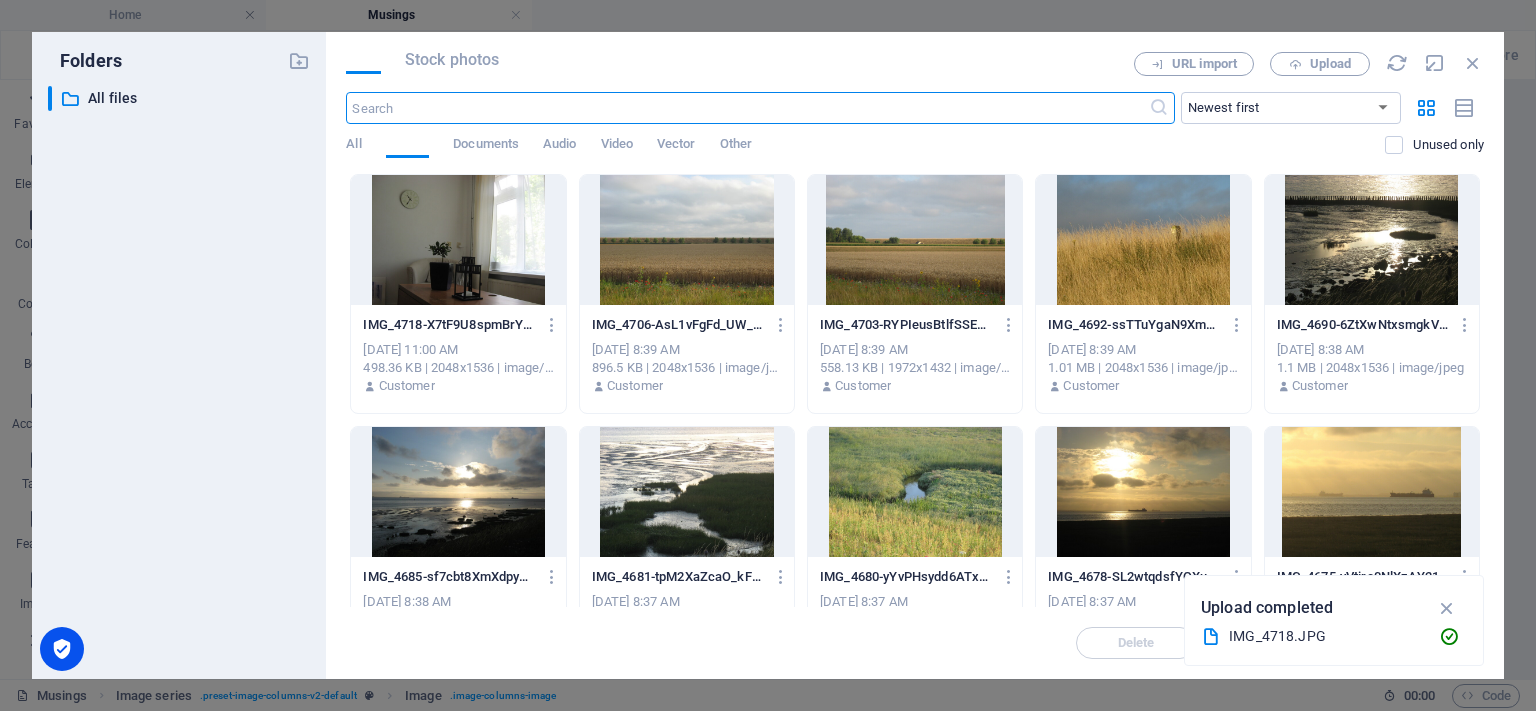 scroll, scrollTop: 2524, scrollLeft: 0, axis: vertical 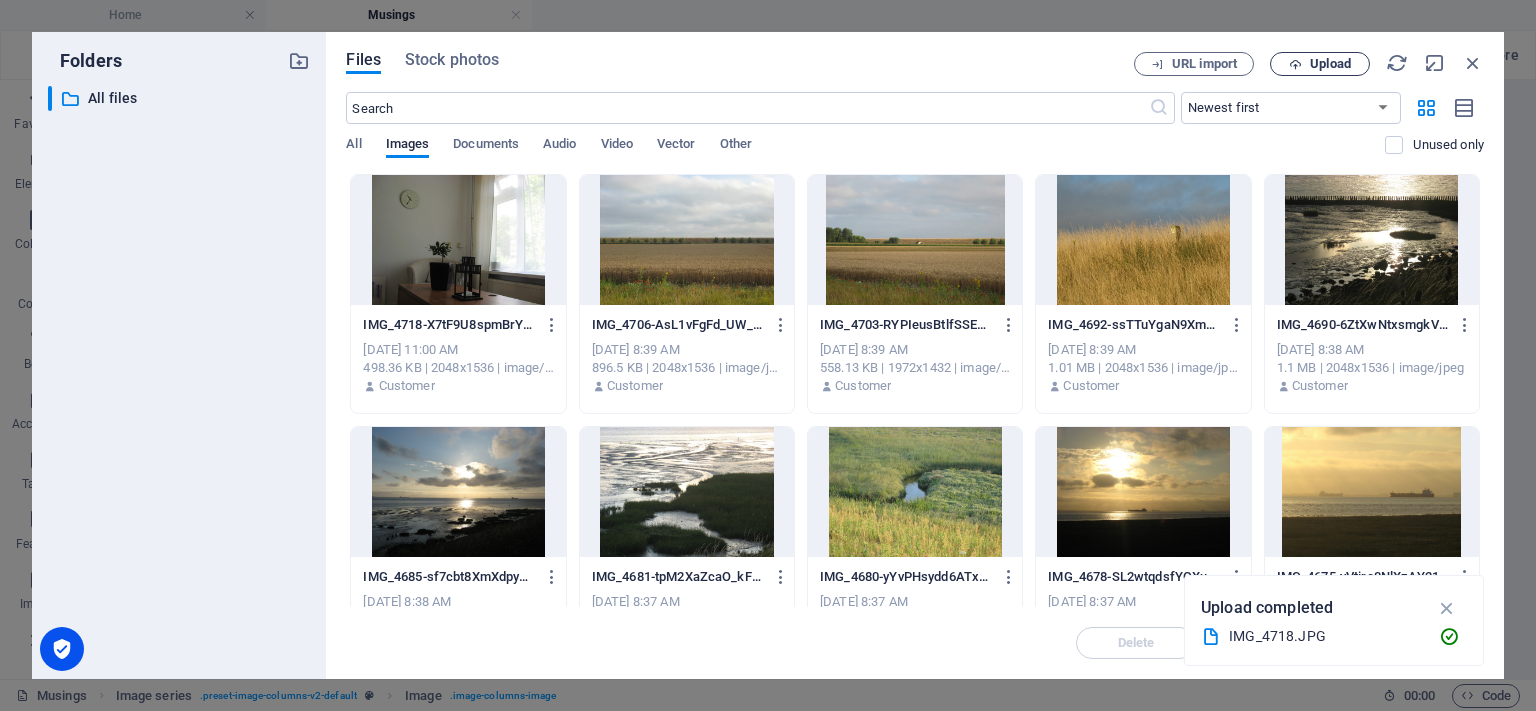click on "Upload" at bounding box center [1320, 64] 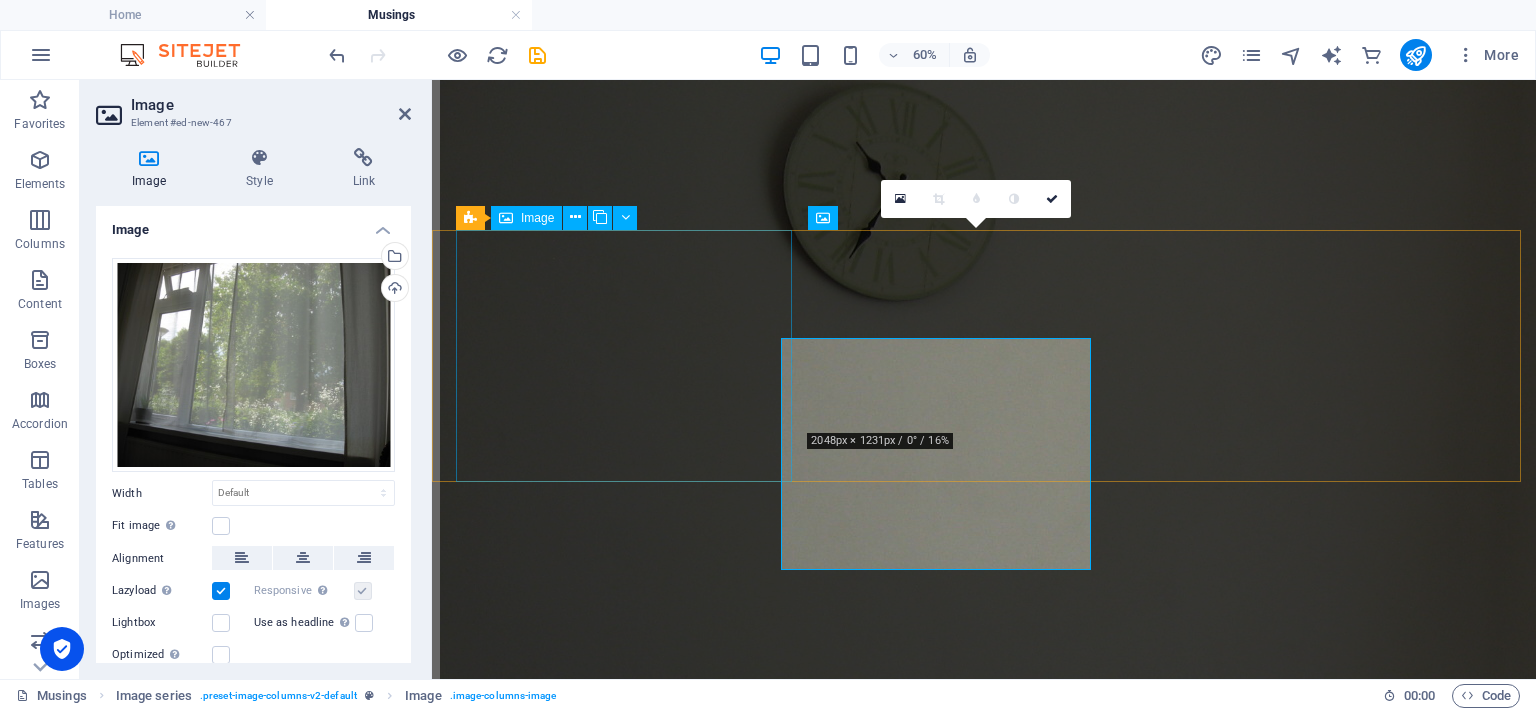 scroll, scrollTop: 2443, scrollLeft: 0, axis: vertical 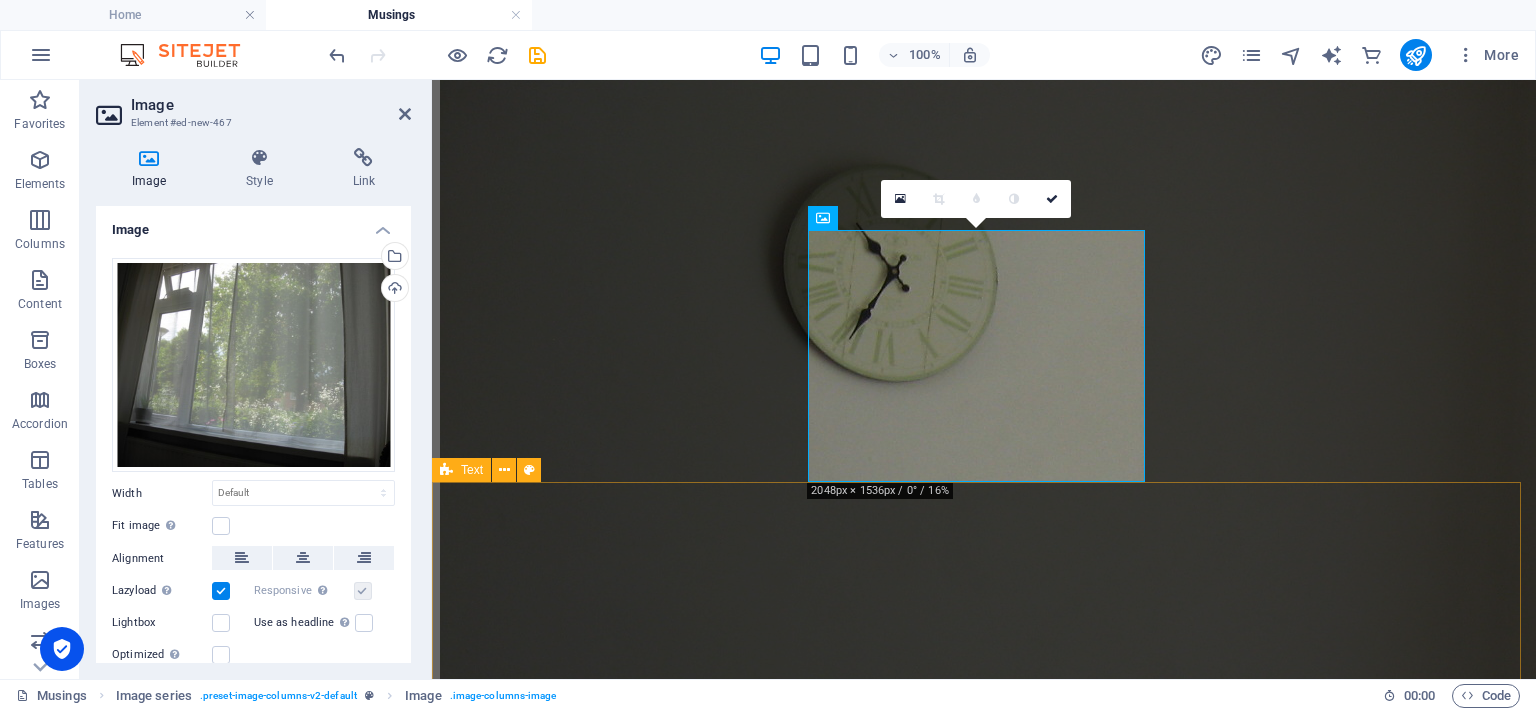 click on "Impressions of an Early Morning Constitutional The [DATE] The advantage of early [DATE] mornings in peak season, is that all the tourists sleep late… so I could enjoy a truly meditative walk this morning again." at bounding box center [984, 3773] 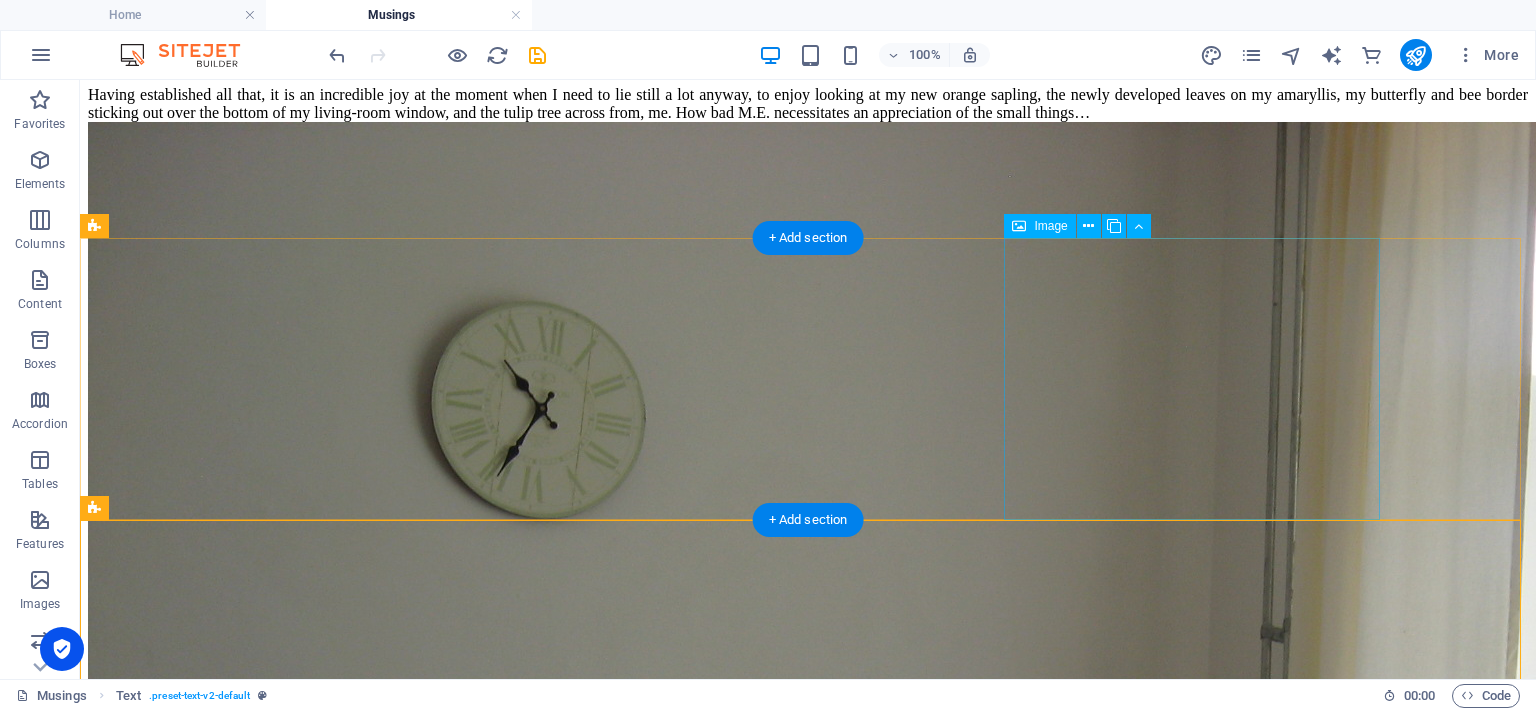 scroll, scrollTop: 2100, scrollLeft: 0, axis: vertical 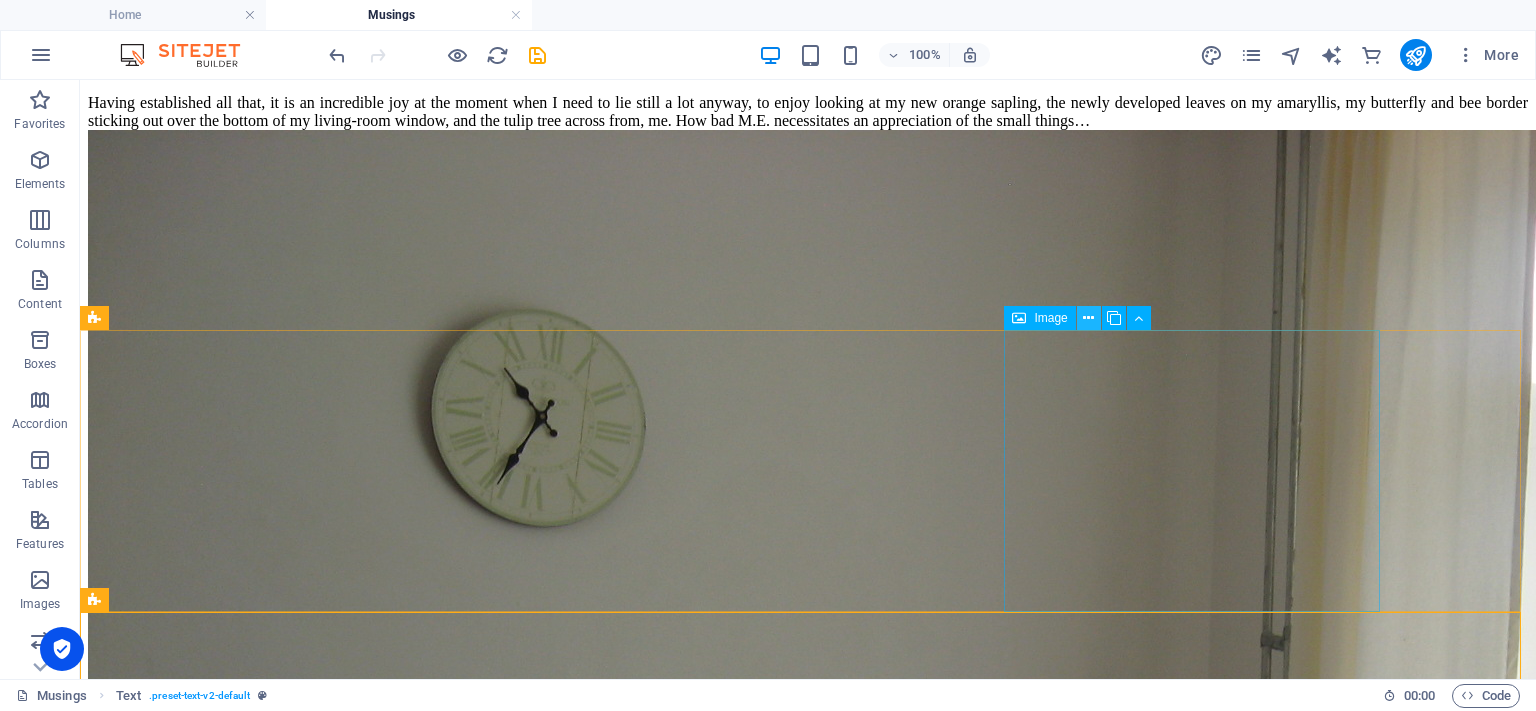 click at bounding box center (1089, 318) 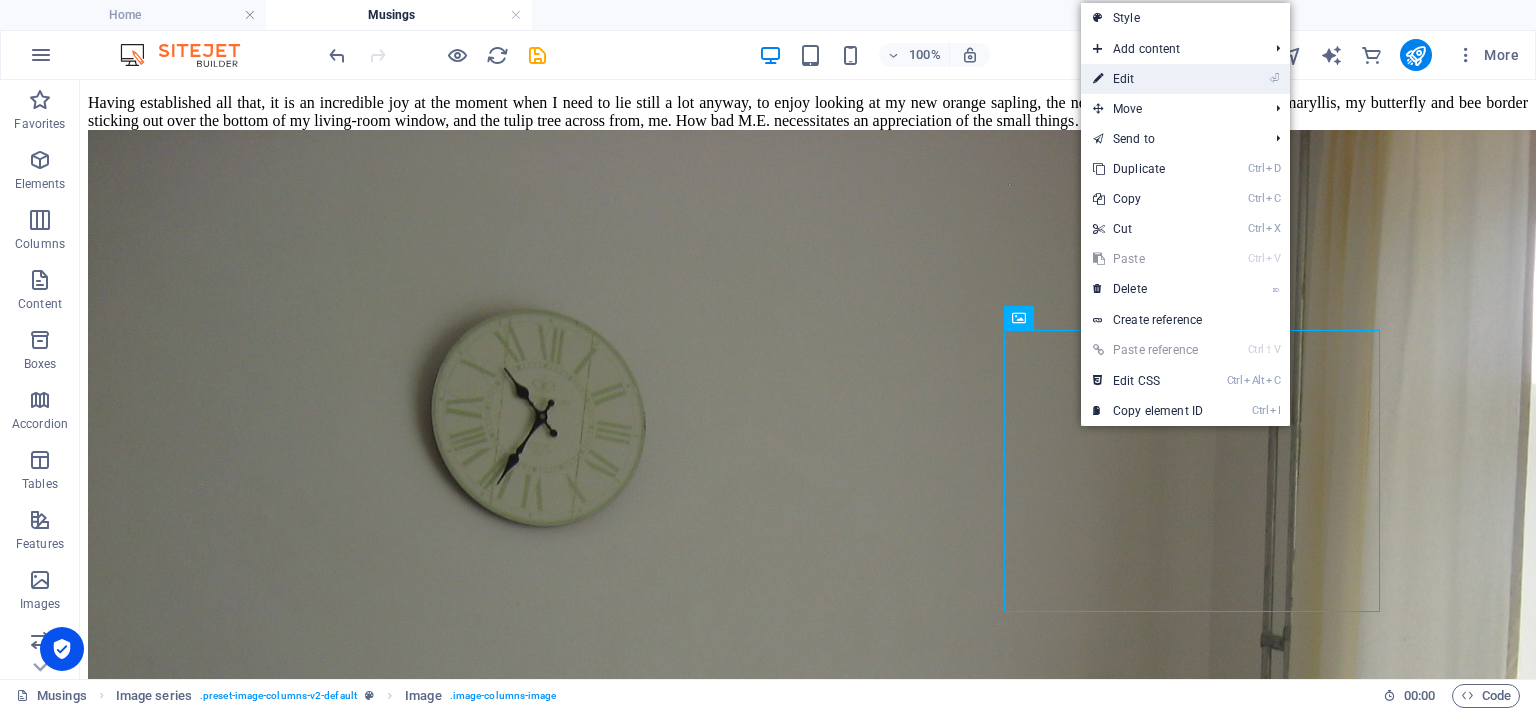 click at bounding box center (1098, 79) 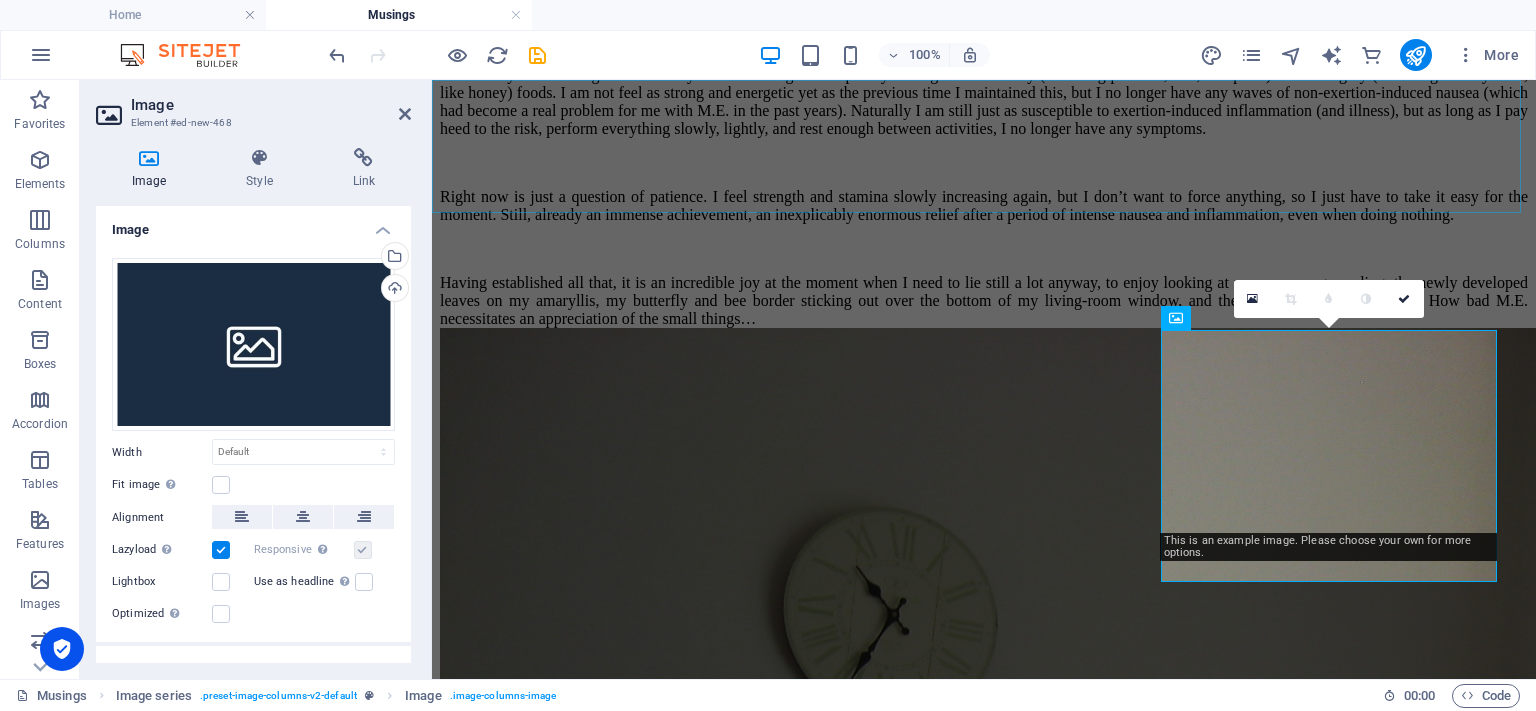 scroll, scrollTop: 2343, scrollLeft: 0, axis: vertical 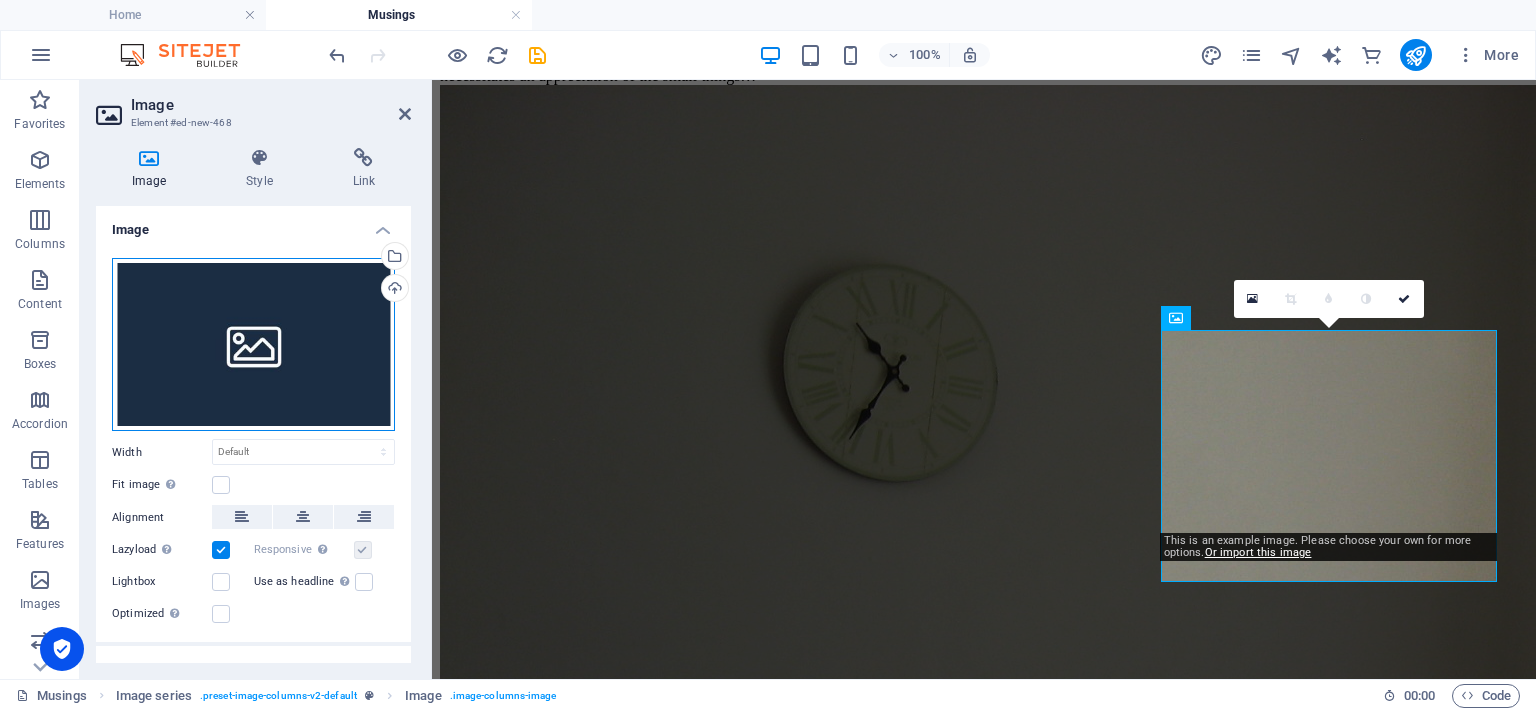 click on "Drag files here, click to choose files or select files from Files or our free stock photos & videos" at bounding box center [253, 345] 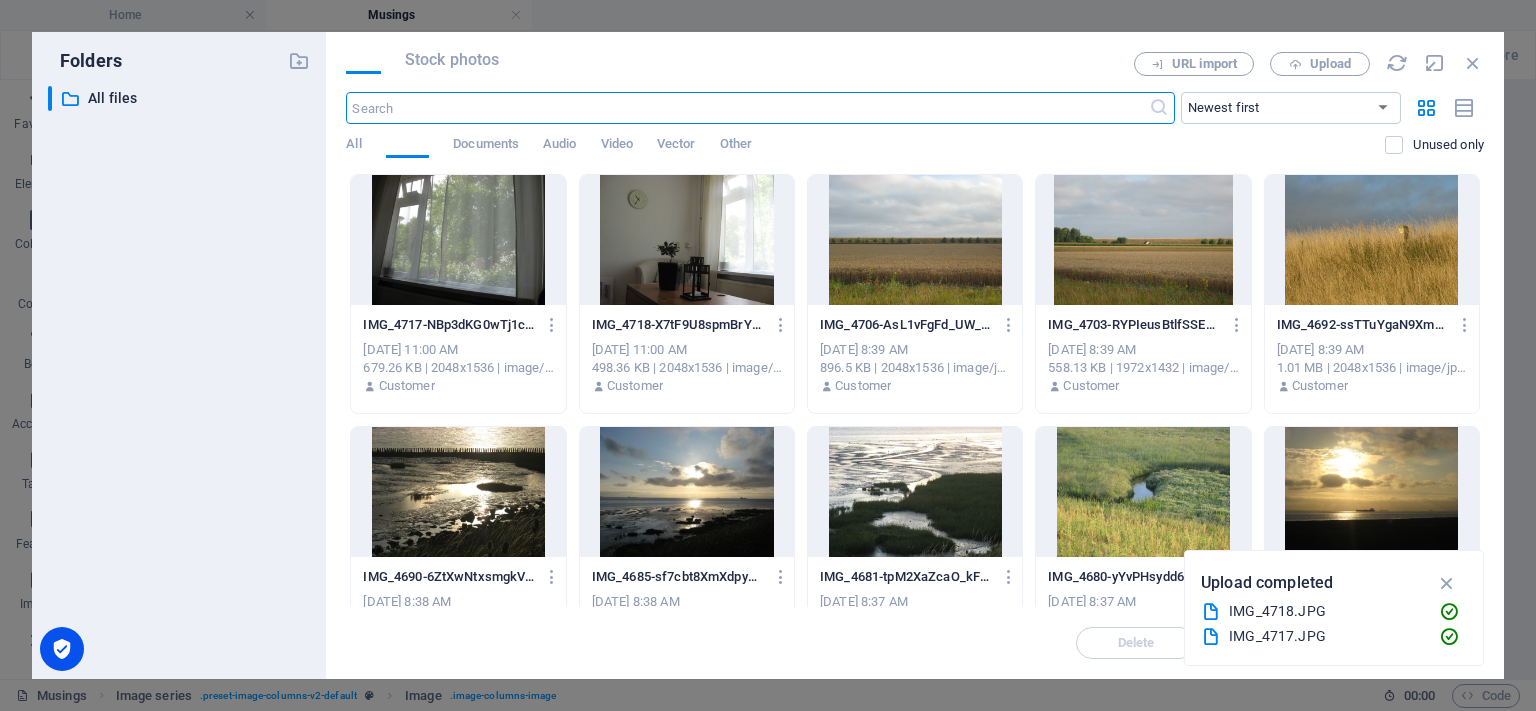 scroll, scrollTop: 2424, scrollLeft: 0, axis: vertical 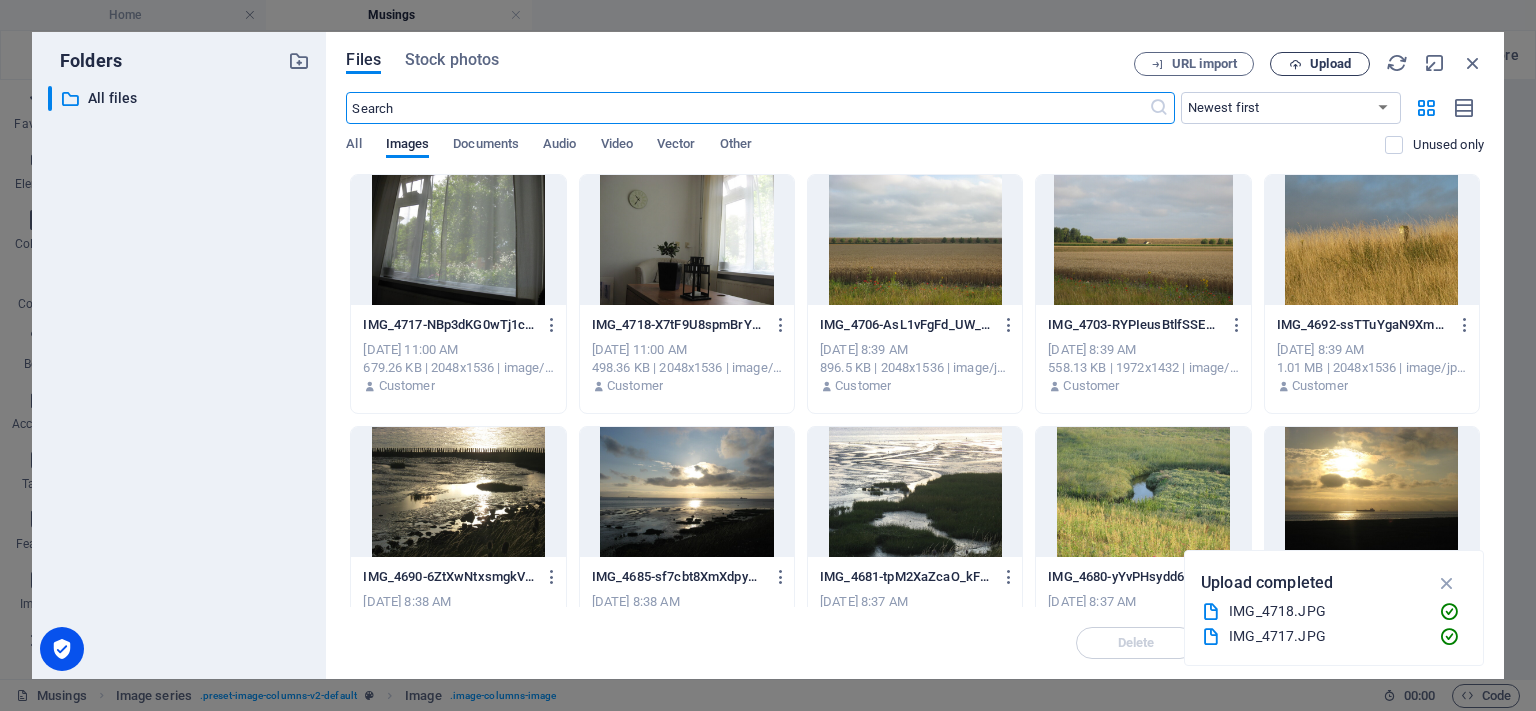 click on "Upload" at bounding box center [1330, 64] 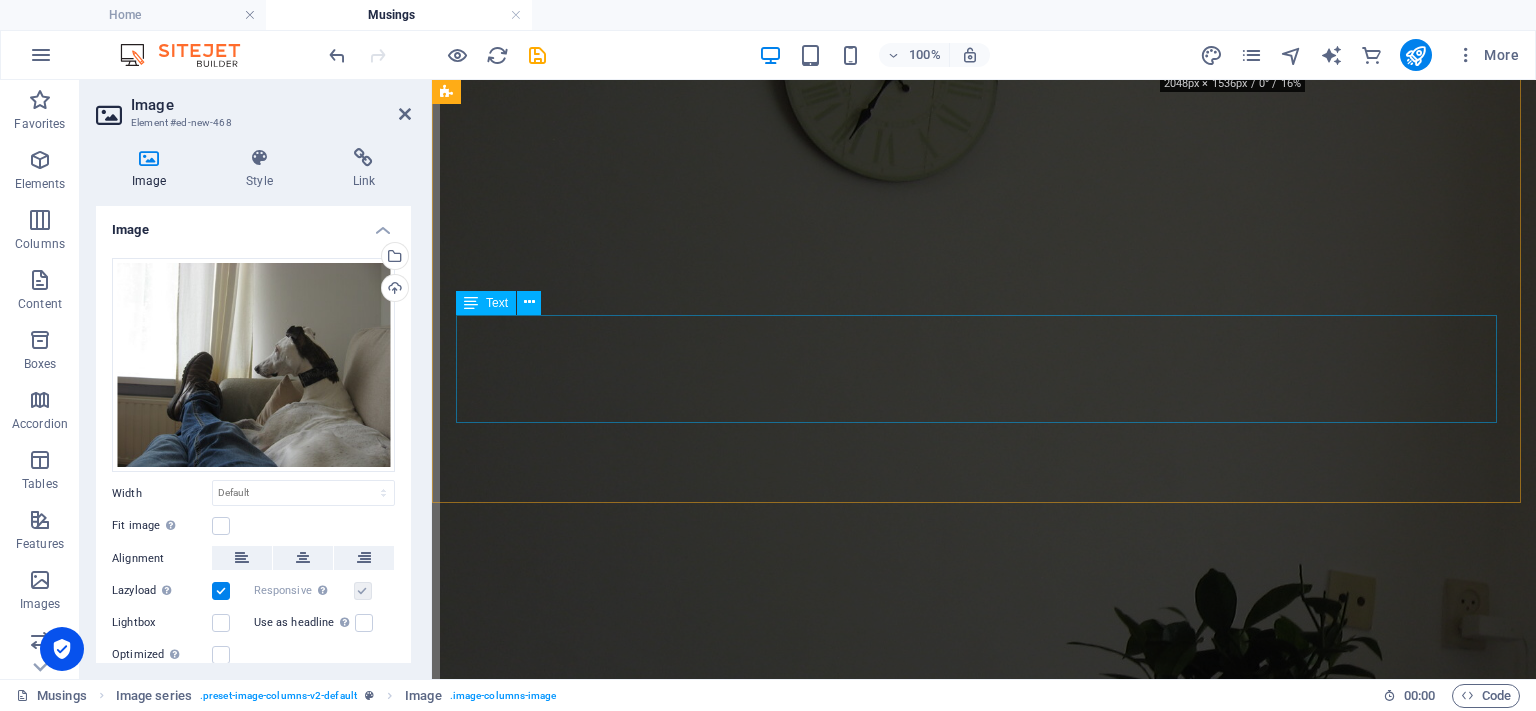 scroll, scrollTop: 2567, scrollLeft: 0, axis: vertical 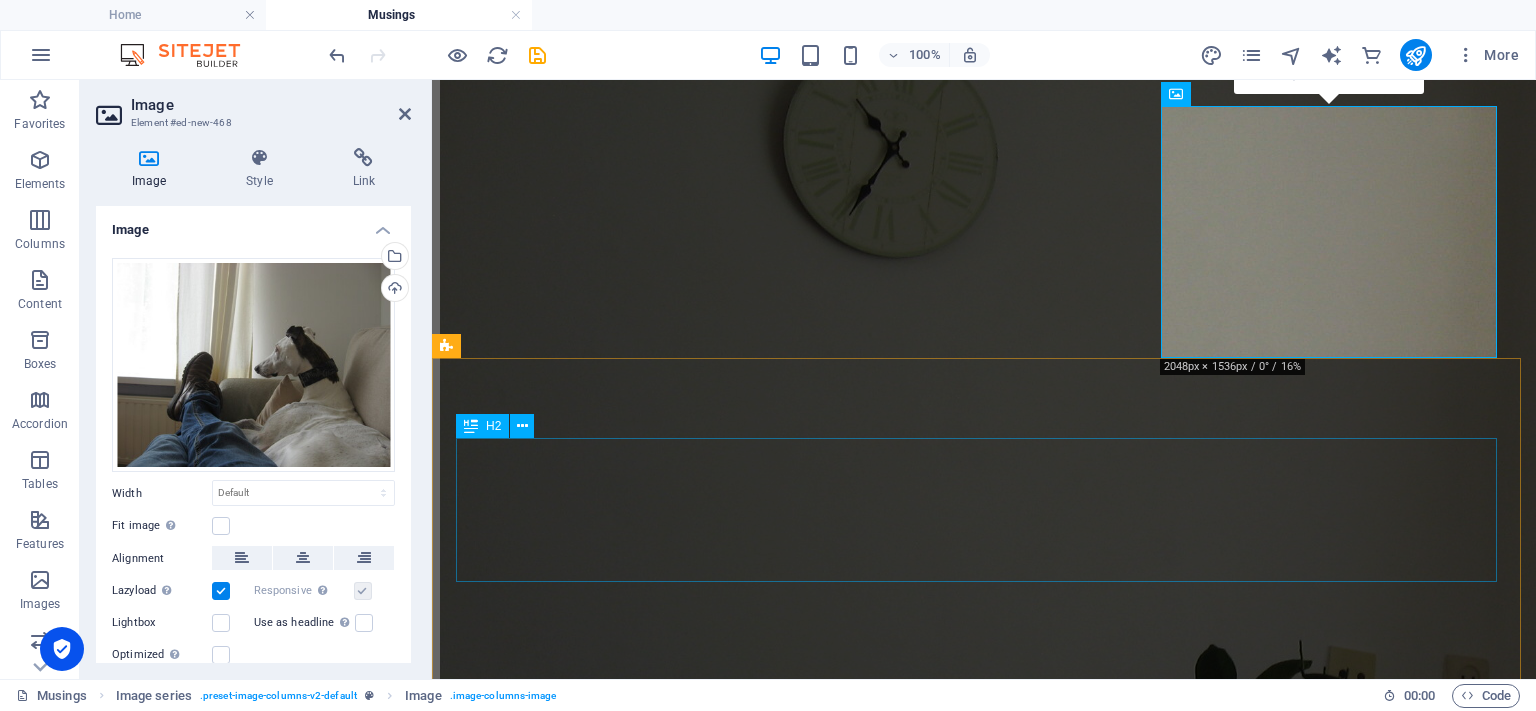 click on "Impressions of an Early Morning Constitutional" at bounding box center (984, 4514) 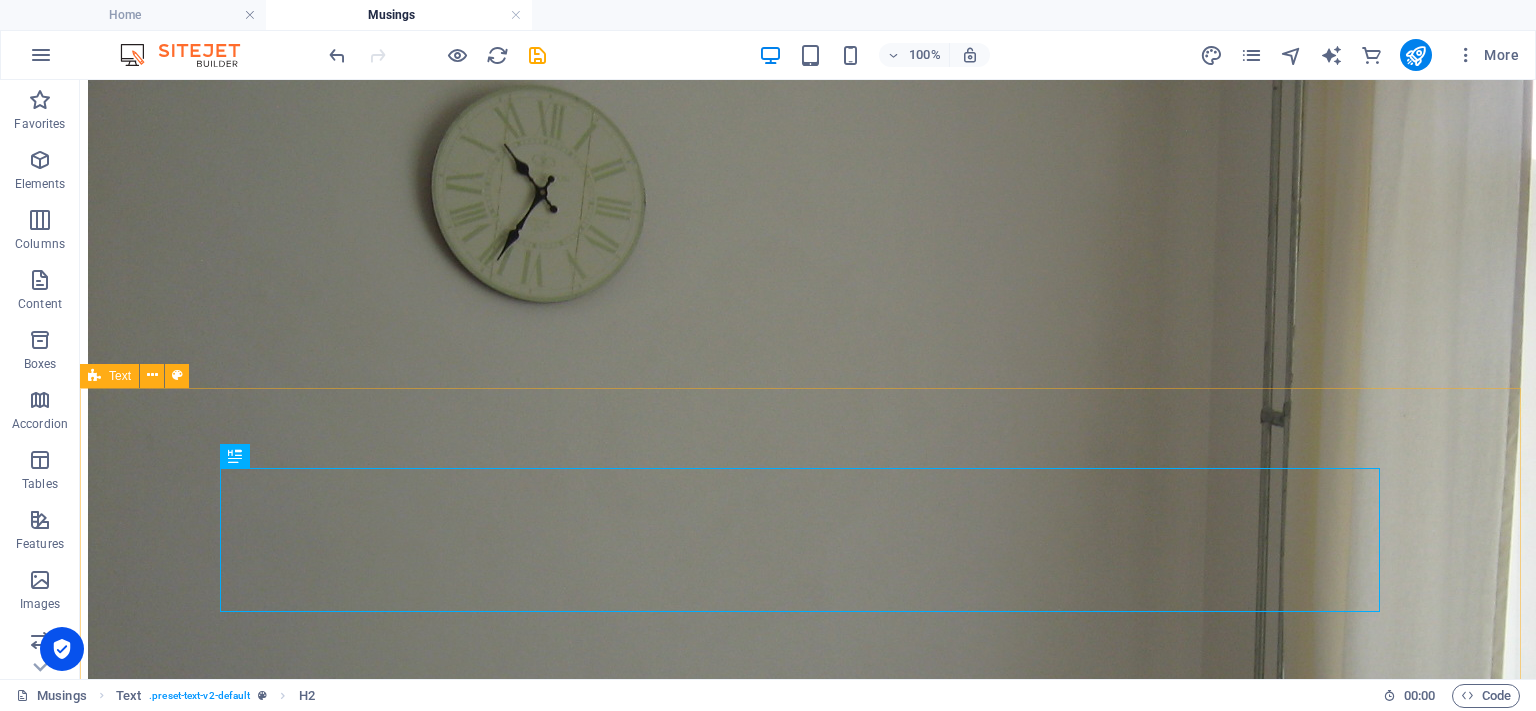click on "Impressions of an Early Morning Constitutional The [DATE] The advantage of early [DATE] mornings in peak season, is that all the tourists sleep late… so I could enjoy a truly meditative walk this morning again." at bounding box center (808, 4630) 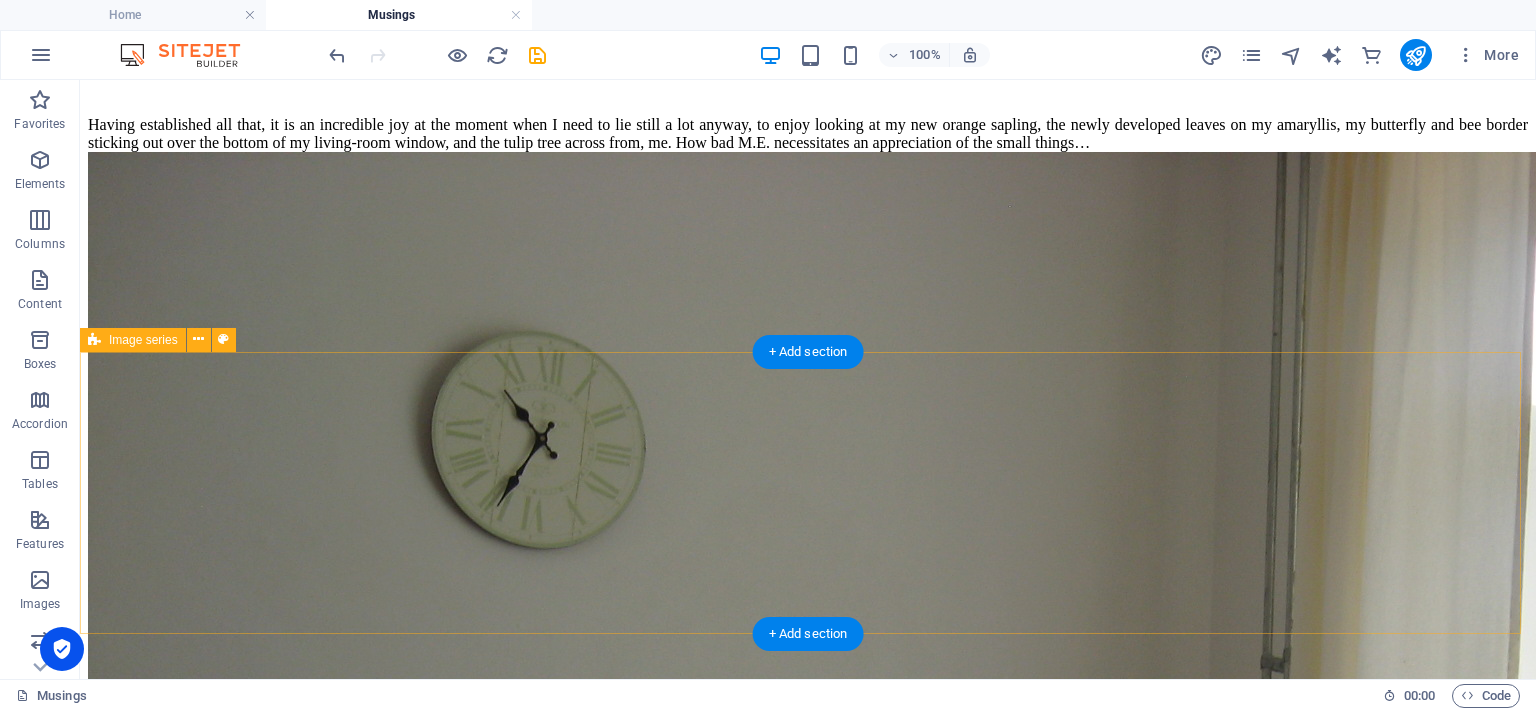 scroll, scrollTop: 2124, scrollLeft: 0, axis: vertical 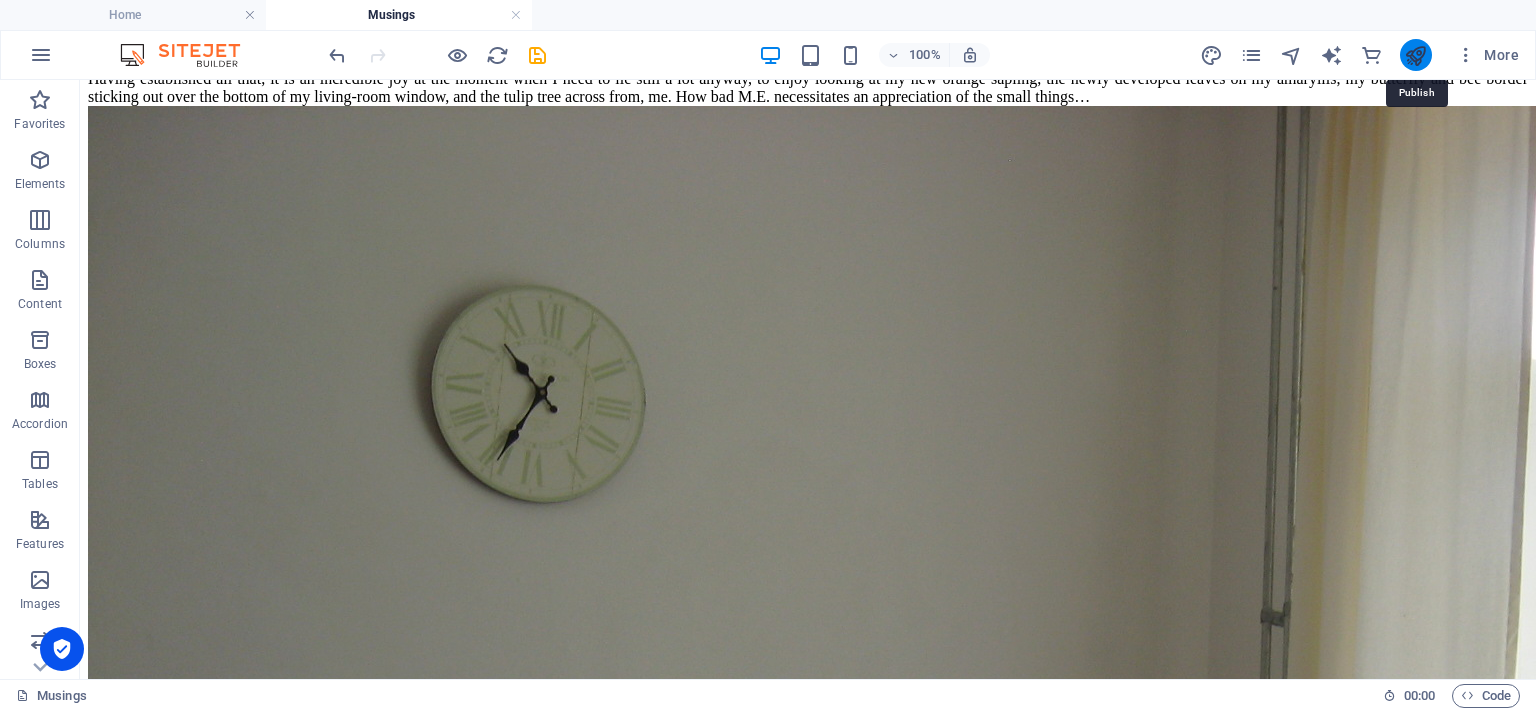 drag, startPoint x: 1454, startPoint y: 145, endPoint x: 1420, endPoint y: 48, distance: 102.78619 